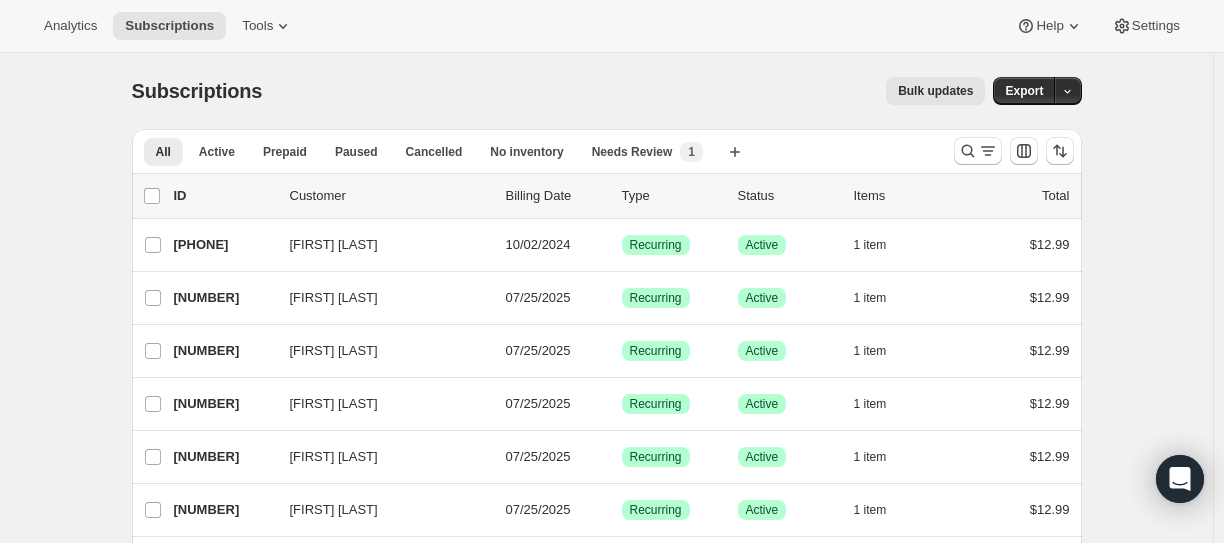scroll, scrollTop: 0, scrollLeft: 0, axis: both 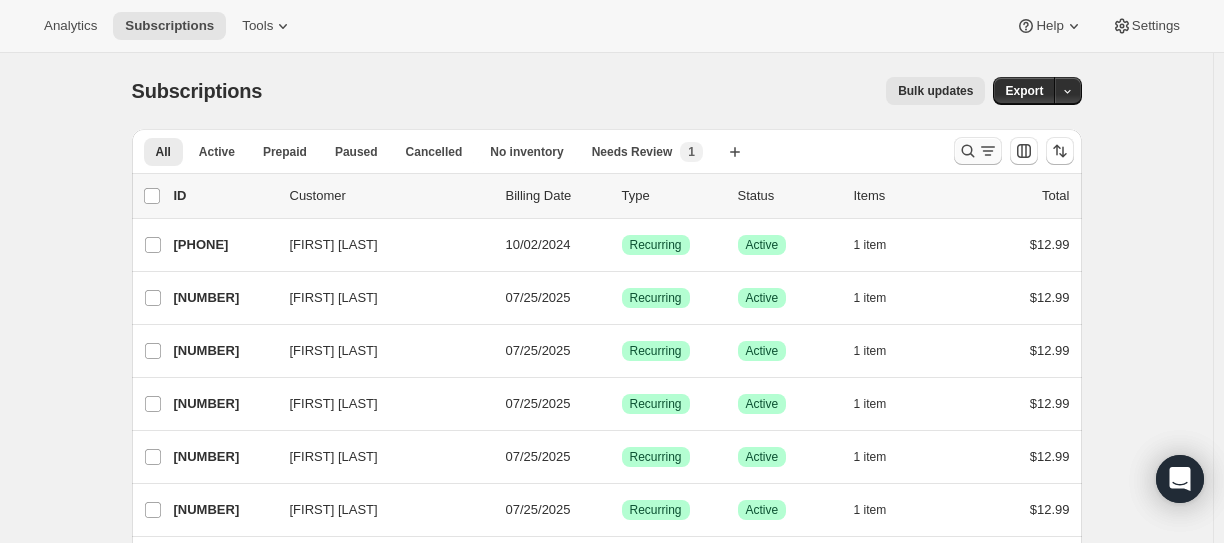 click 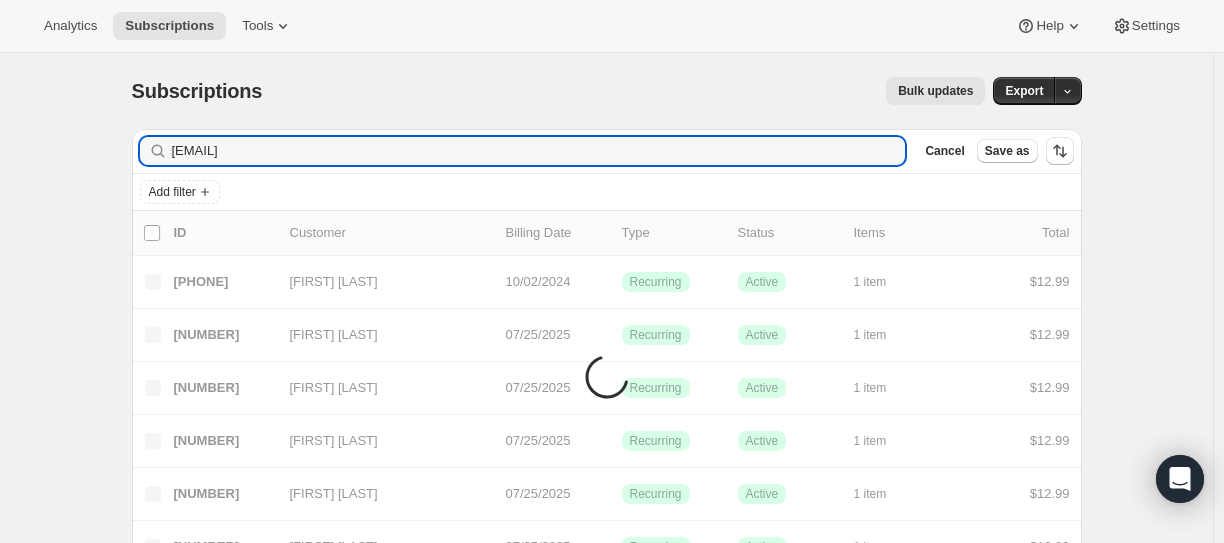 type on "[EMAIL]" 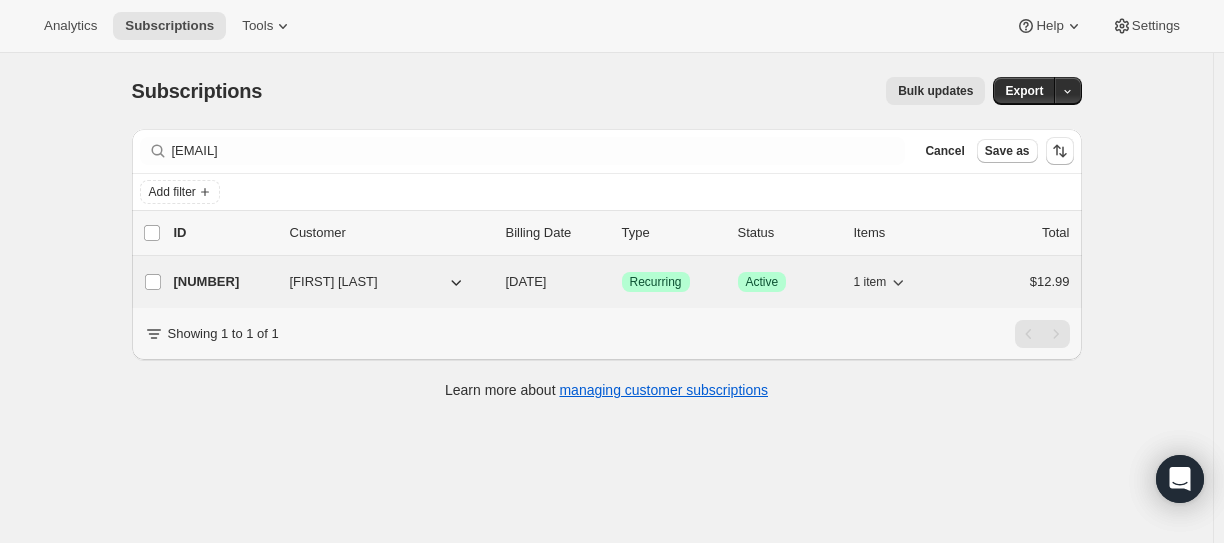 click on "[NUMBER]" at bounding box center [224, 282] 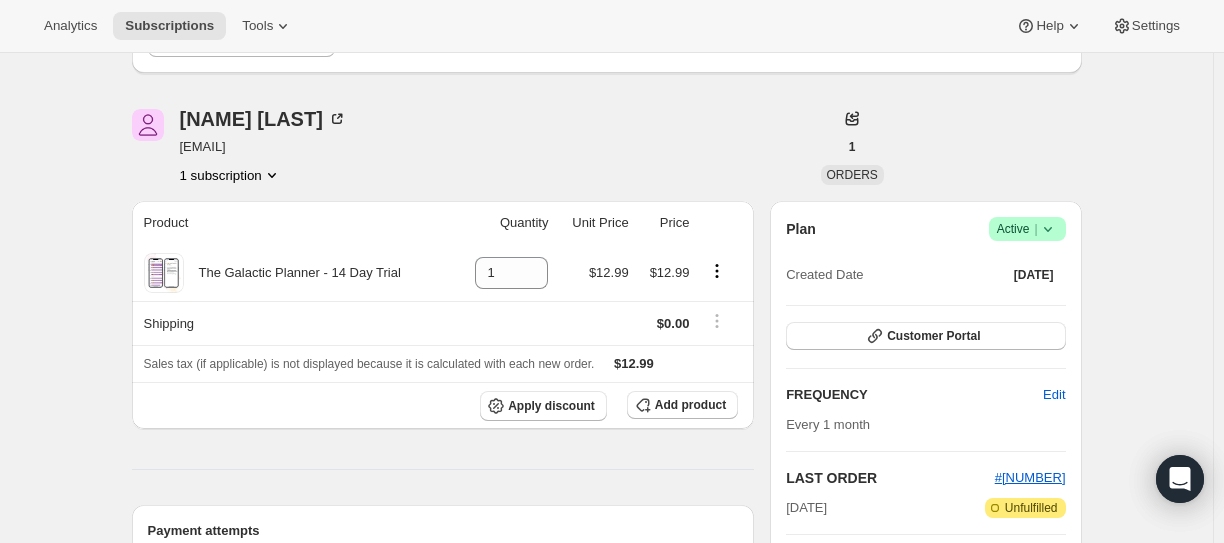 scroll, scrollTop: 0, scrollLeft: 0, axis: both 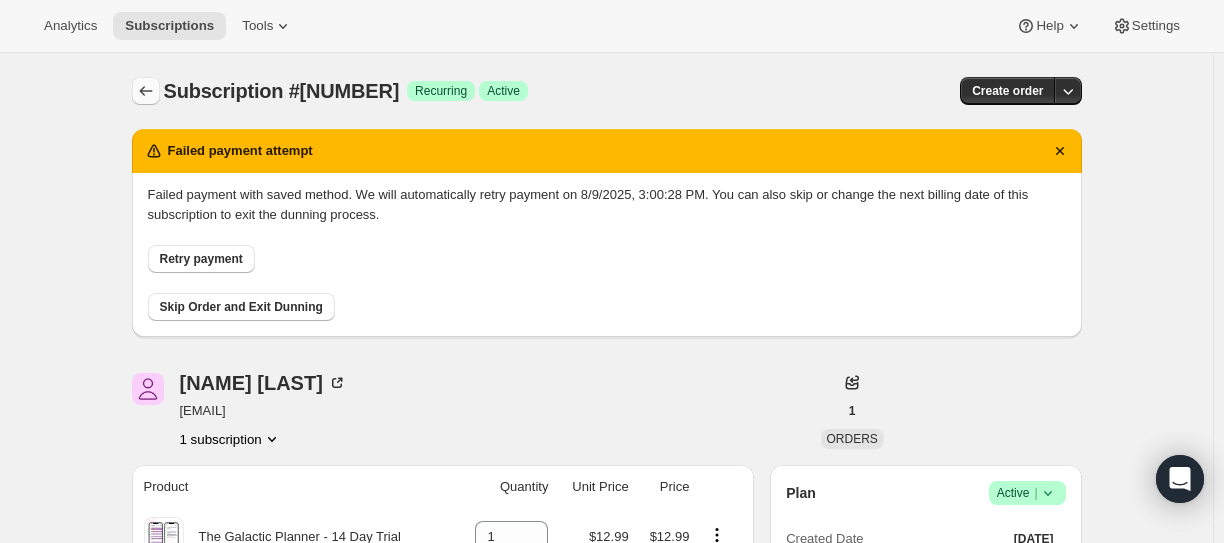 click 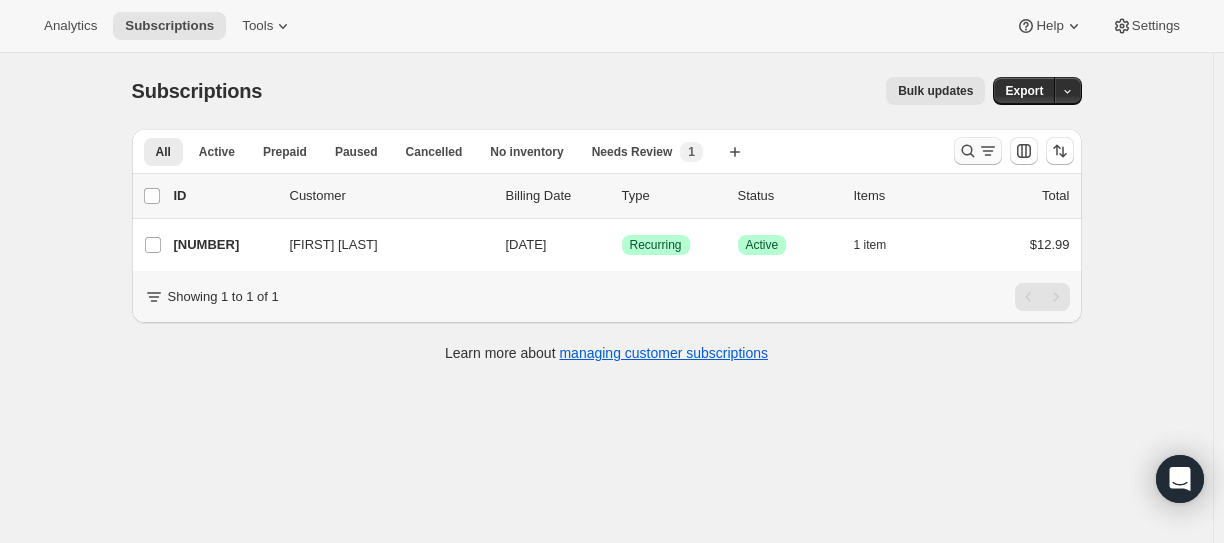 click 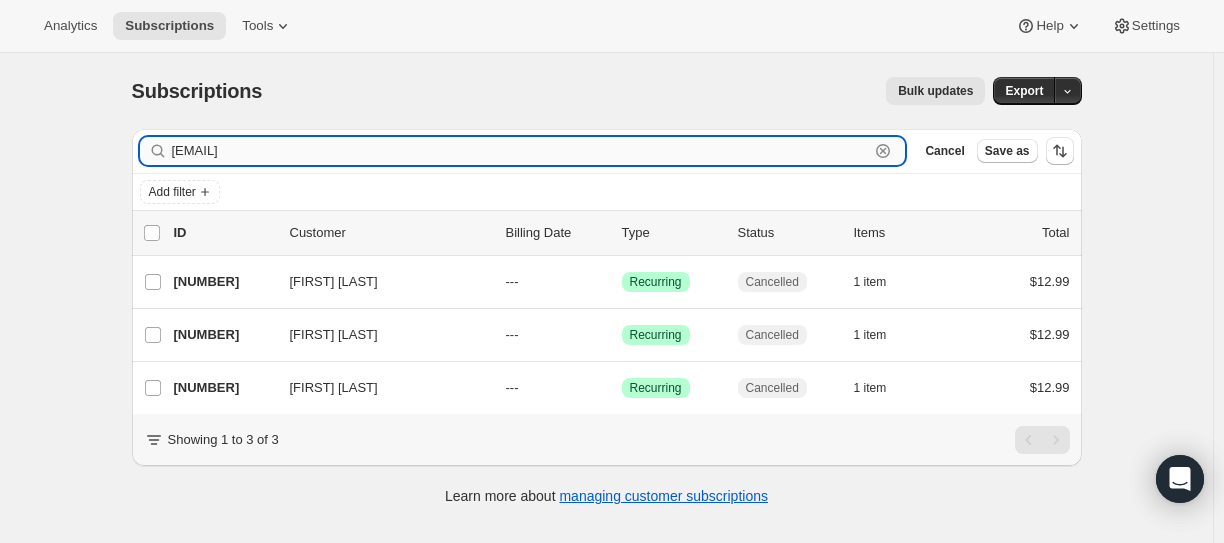 click on "[EMAIL]" at bounding box center (521, 151) 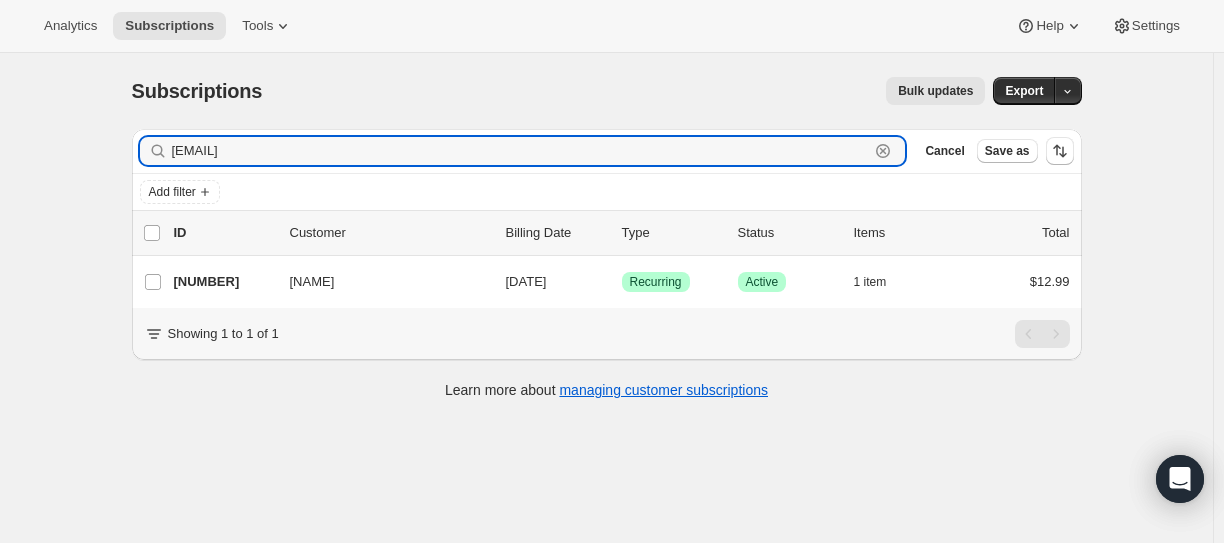 type on "[EMAIL]" 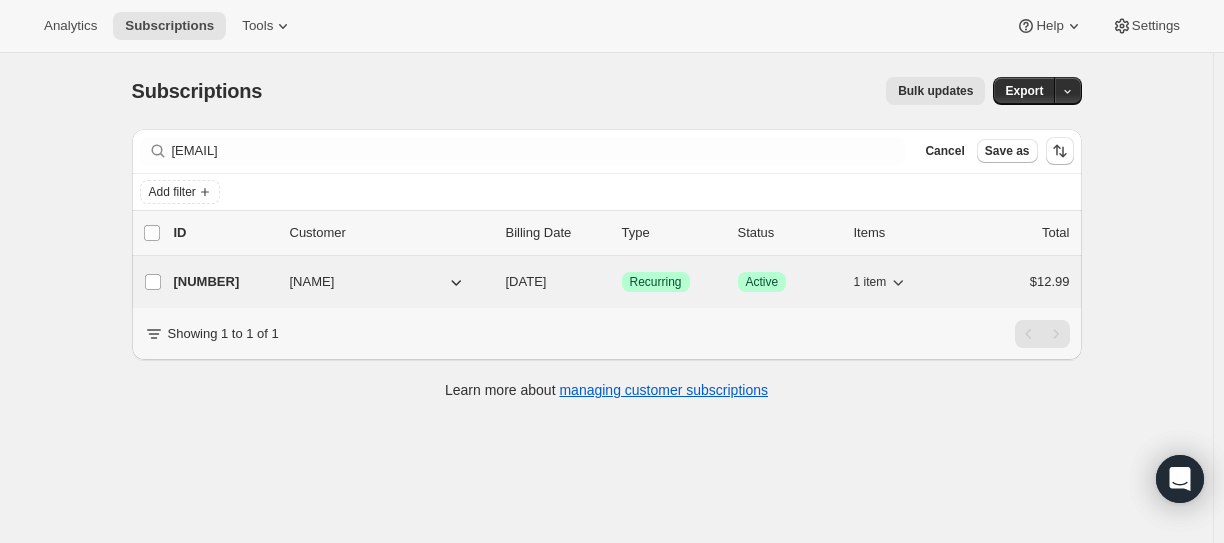 click on "[NUMBER]" at bounding box center [224, 282] 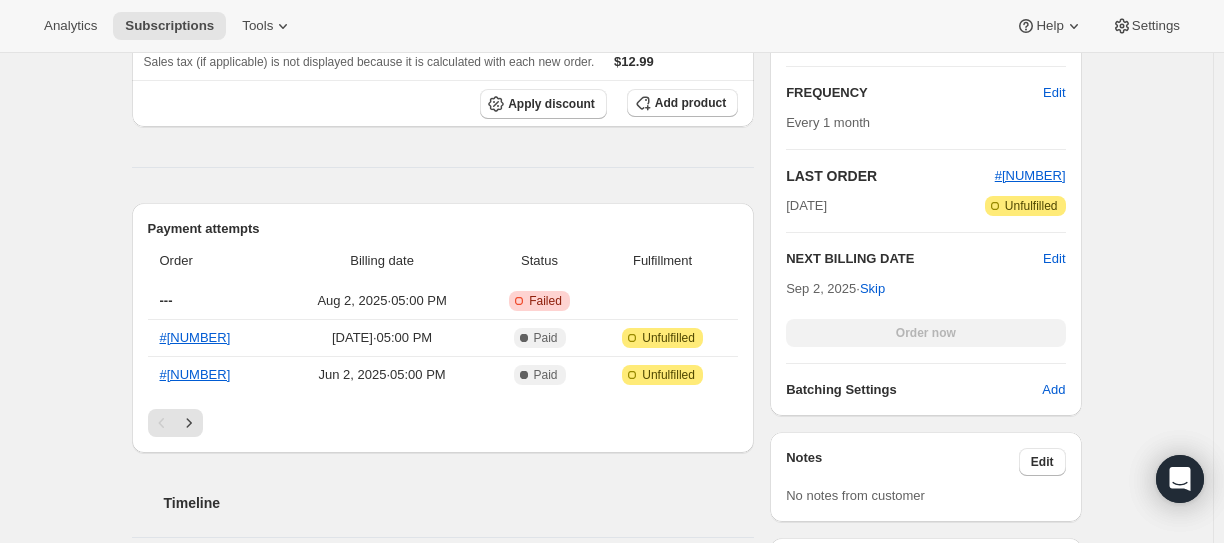 scroll, scrollTop: 800, scrollLeft: 0, axis: vertical 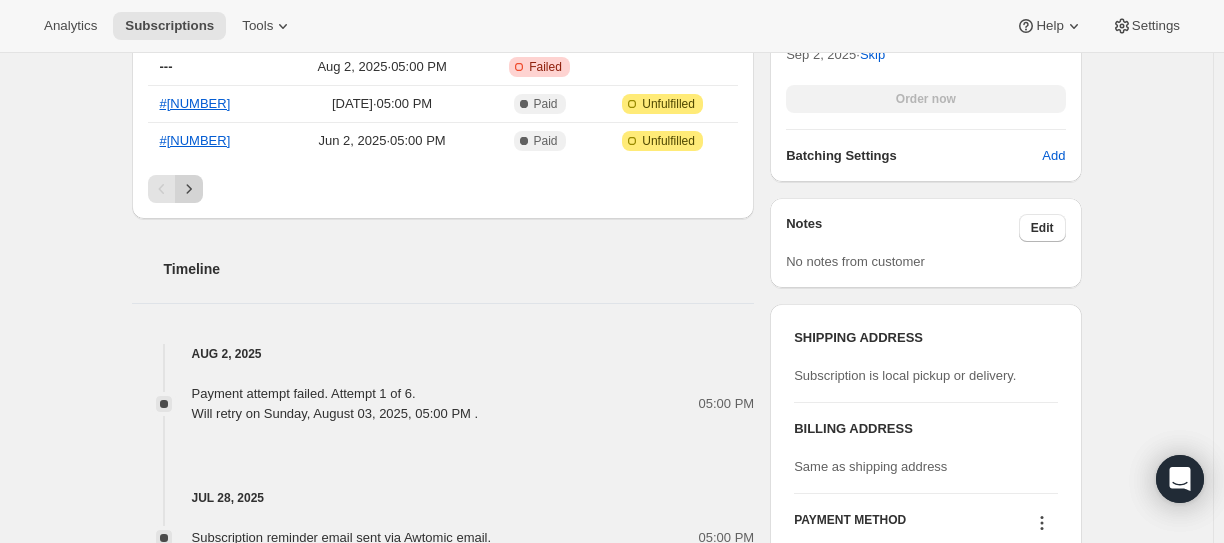 click 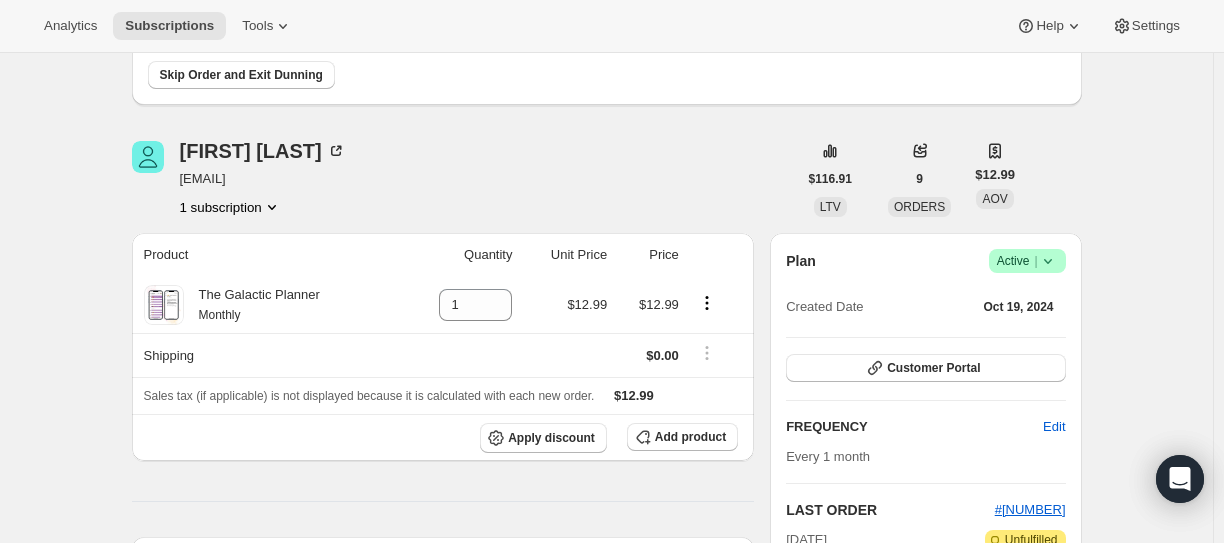 scroll, scrollTop: 0, scrollLeft: 0, axis: both 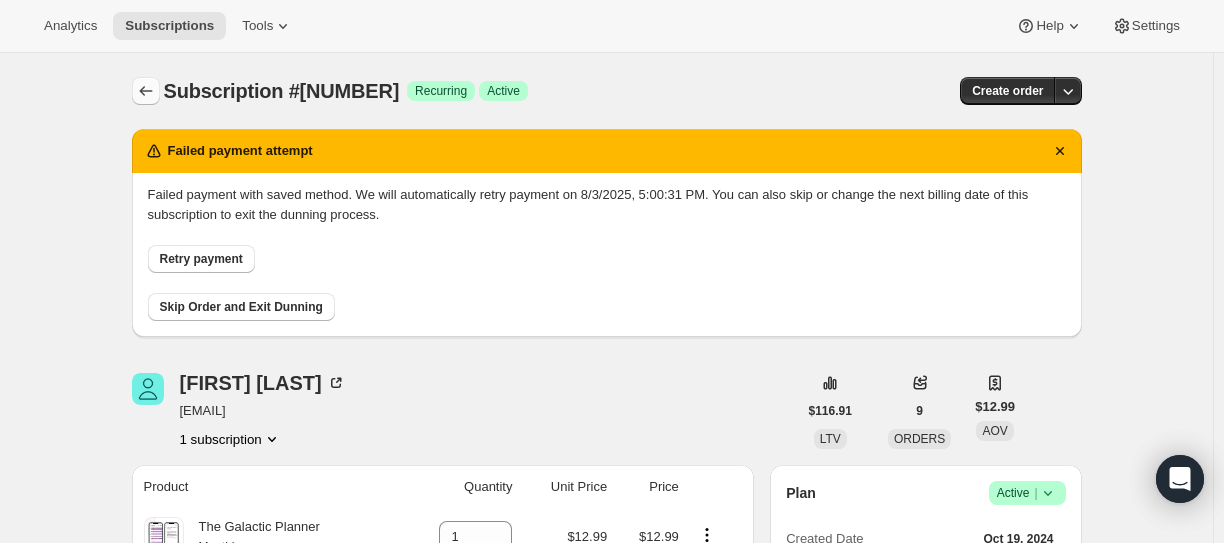 click at bounding box center [146, 91] 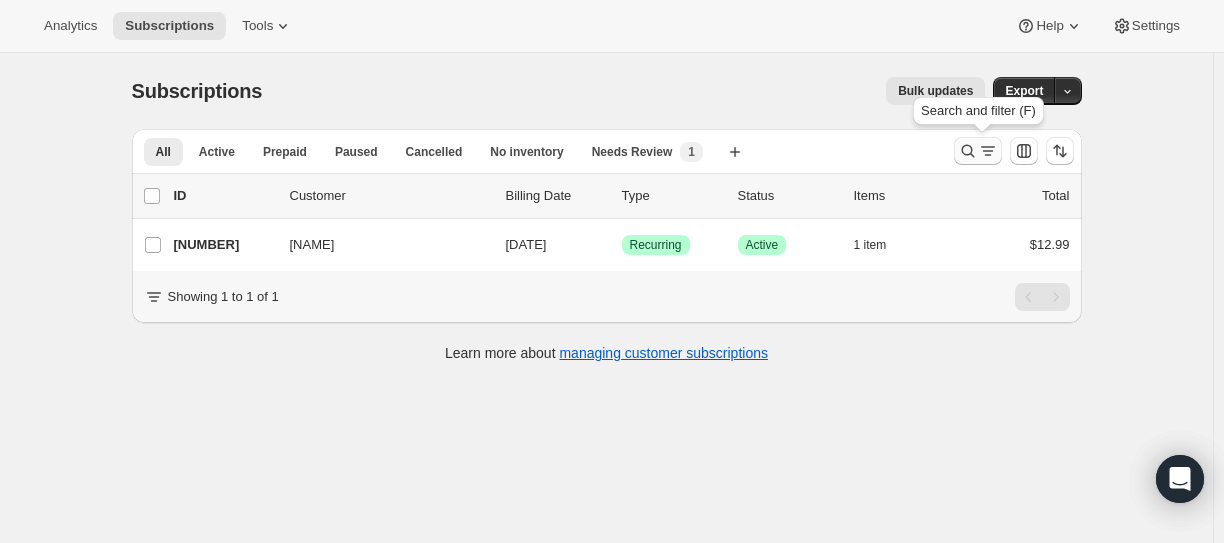 click 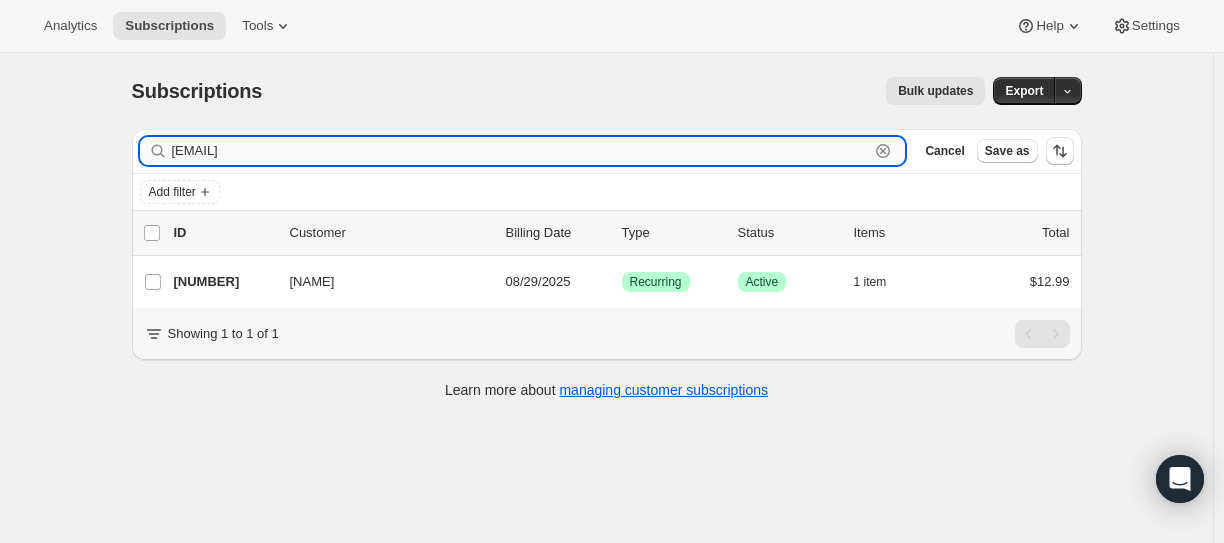 click on "[EMAIL]" at bounding box center [521, 151] 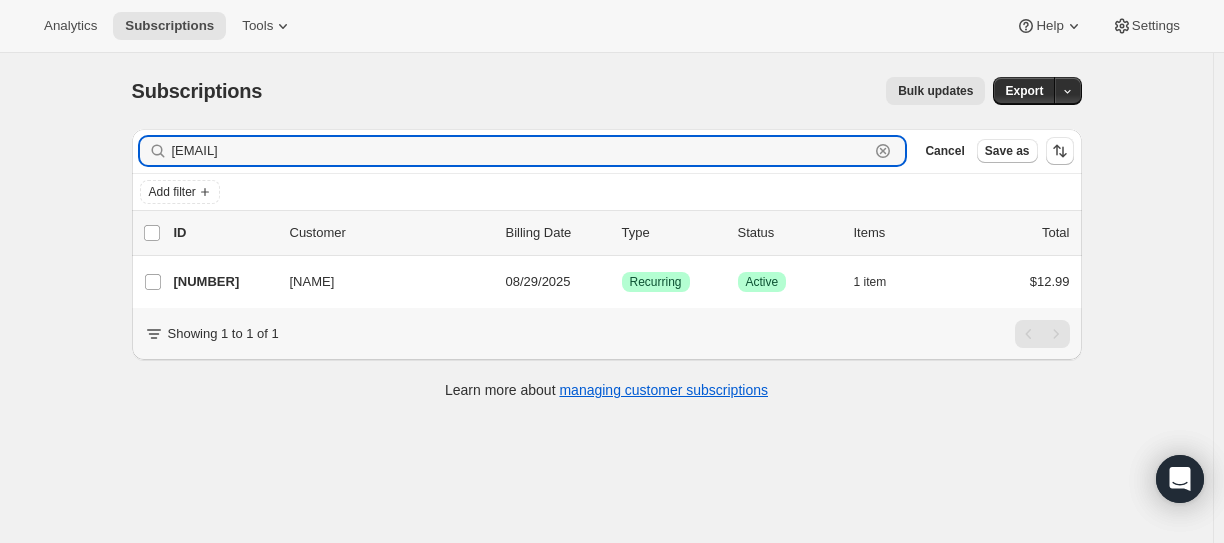 paste on "[EMAIL]" 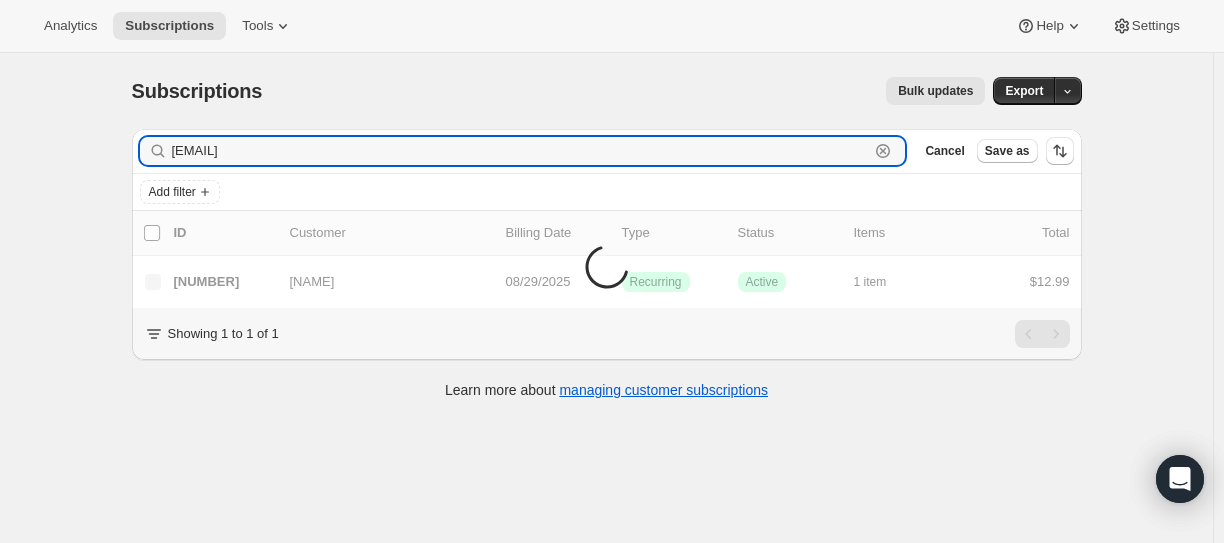 type on "[EMAIL]" 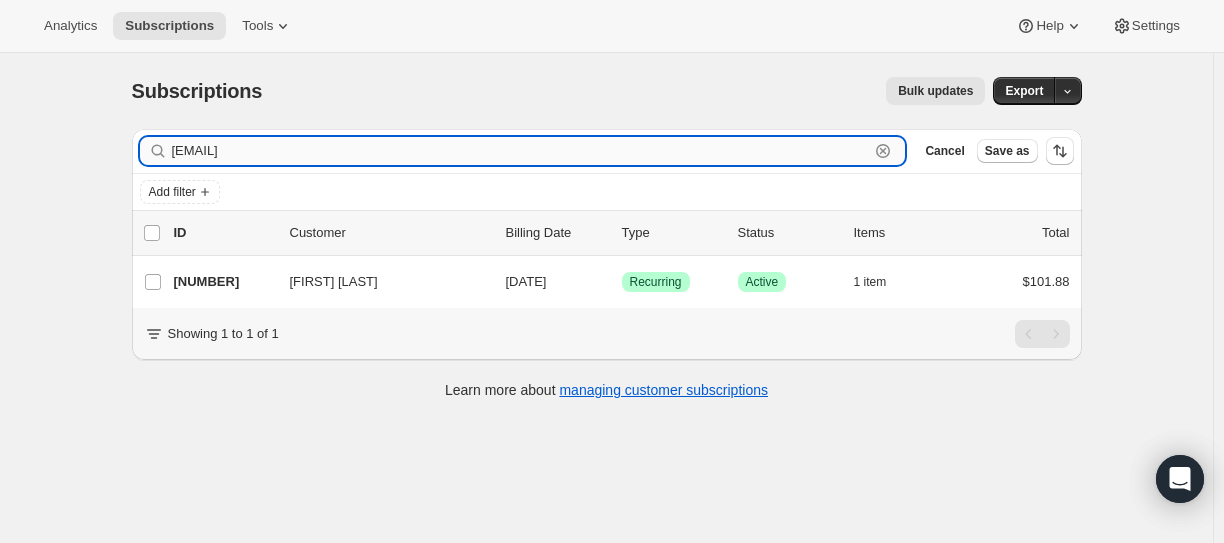 click on "[EMAIL]" at bounding box center (521, 151) 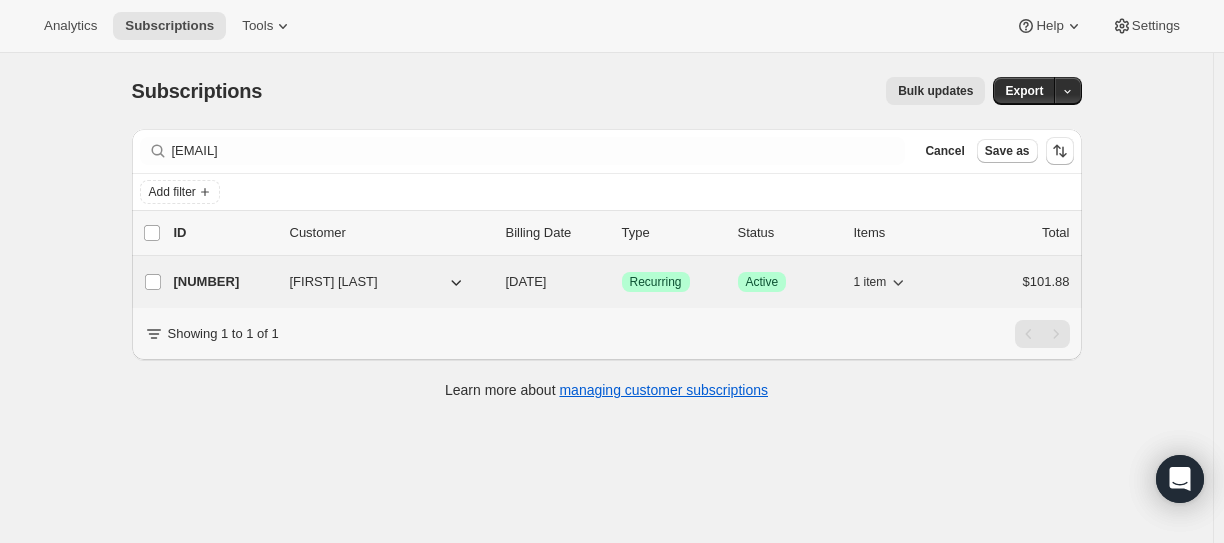 click on "[NUMBER]" at bounding box center (224, 282) 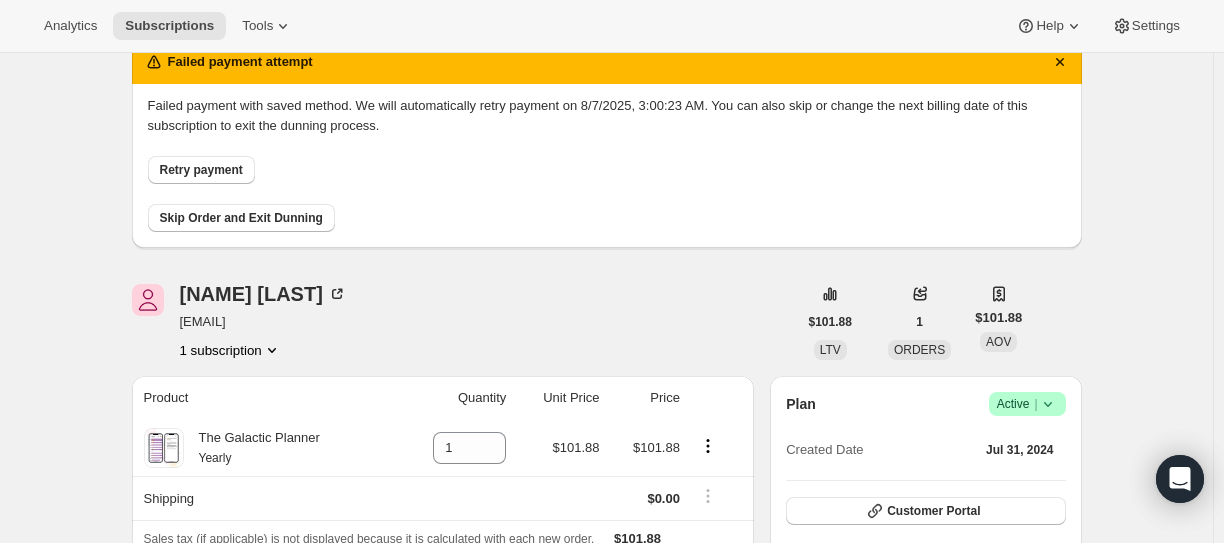 scroll, scrollTop: 0, scrollLeft: 0, axis: both 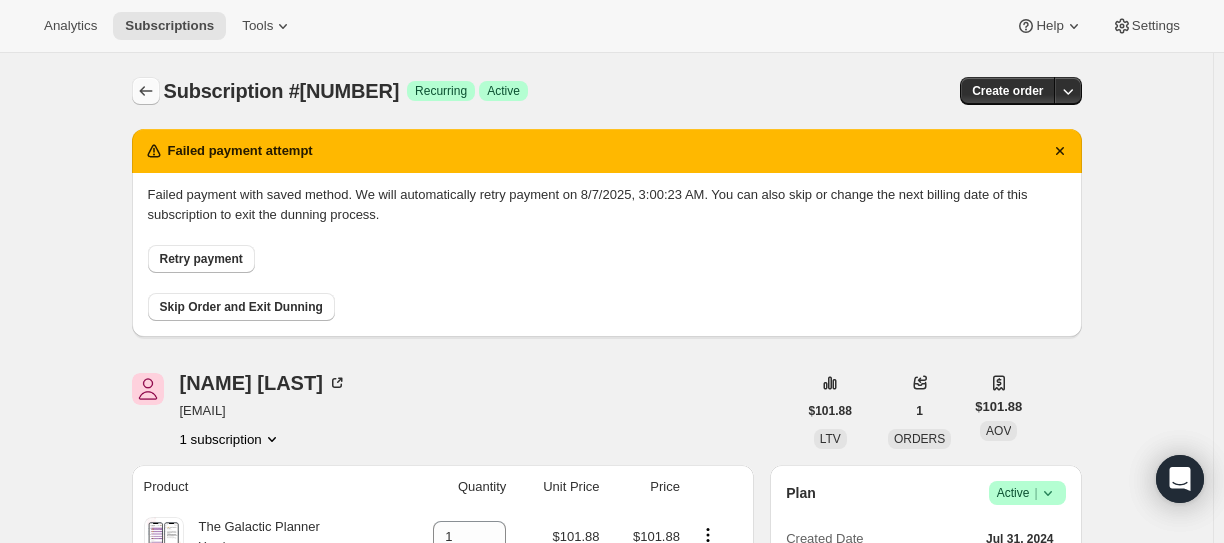 click 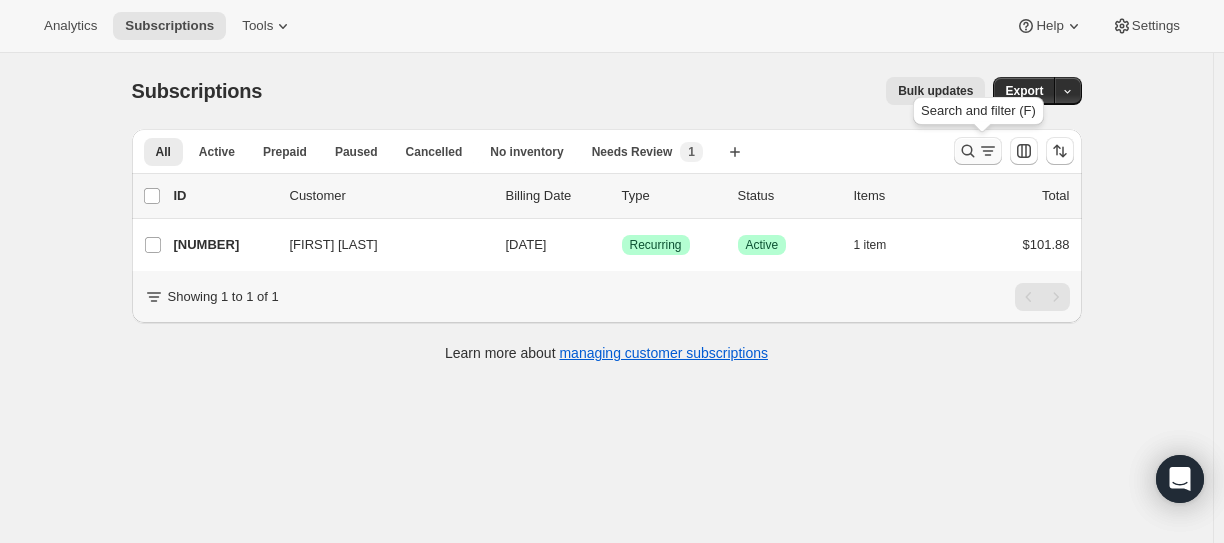click 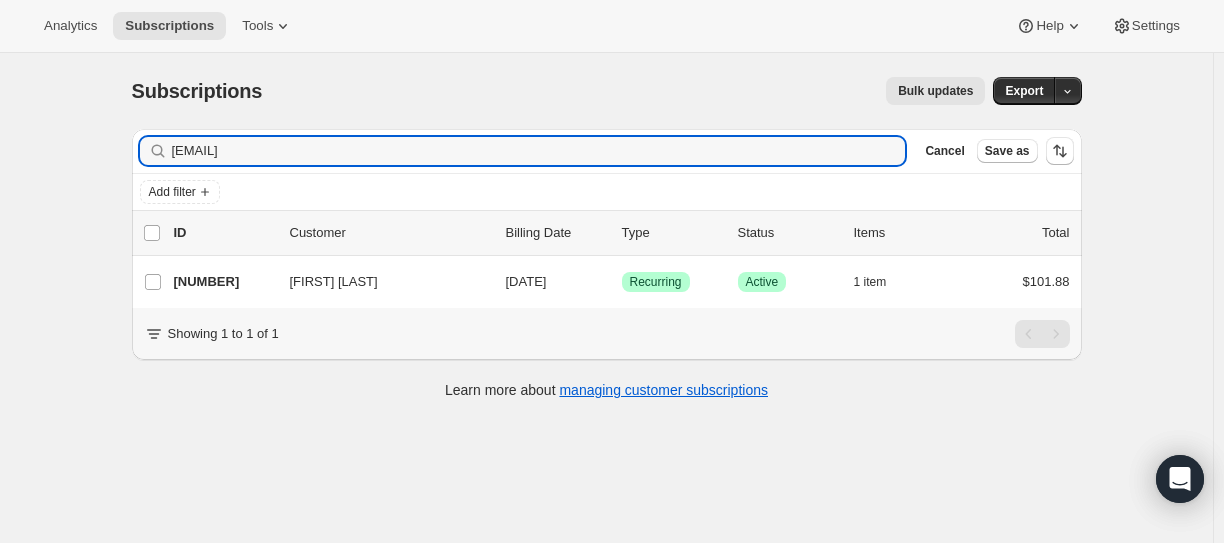 type on "[EMAIL]" 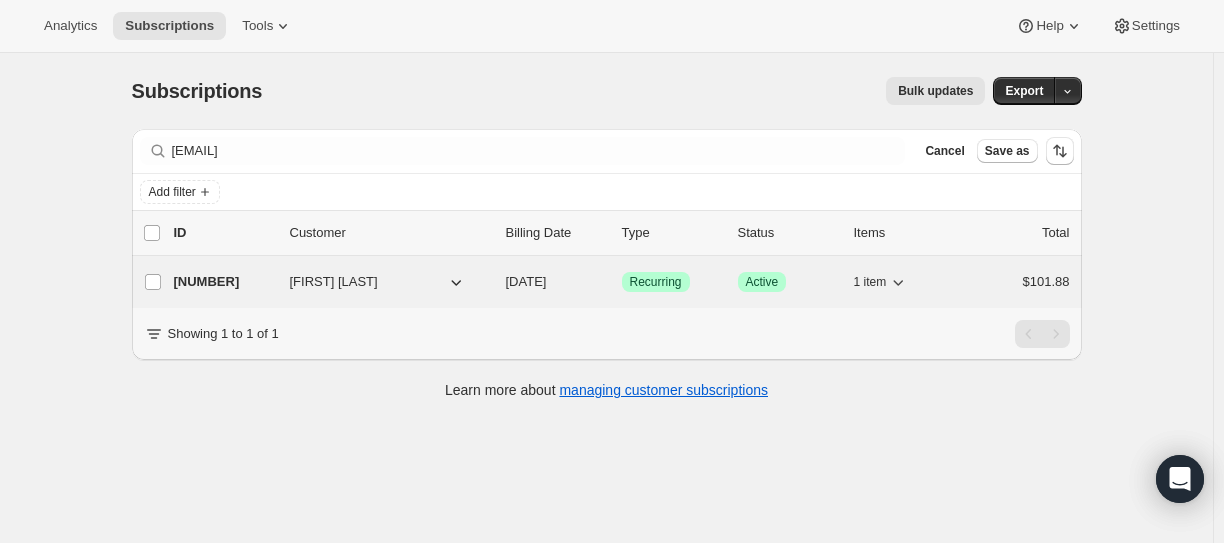 click on "[NUMBER]" at bounding box center (224, 282) 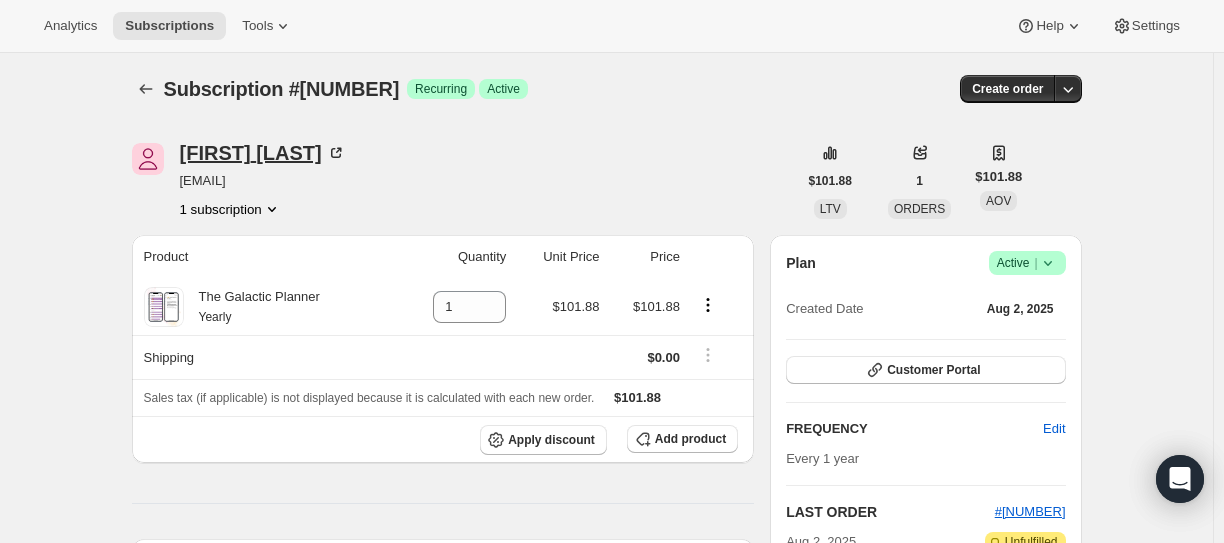 scroll, scrollTop: 0, scrollLeft: 0, axis: both 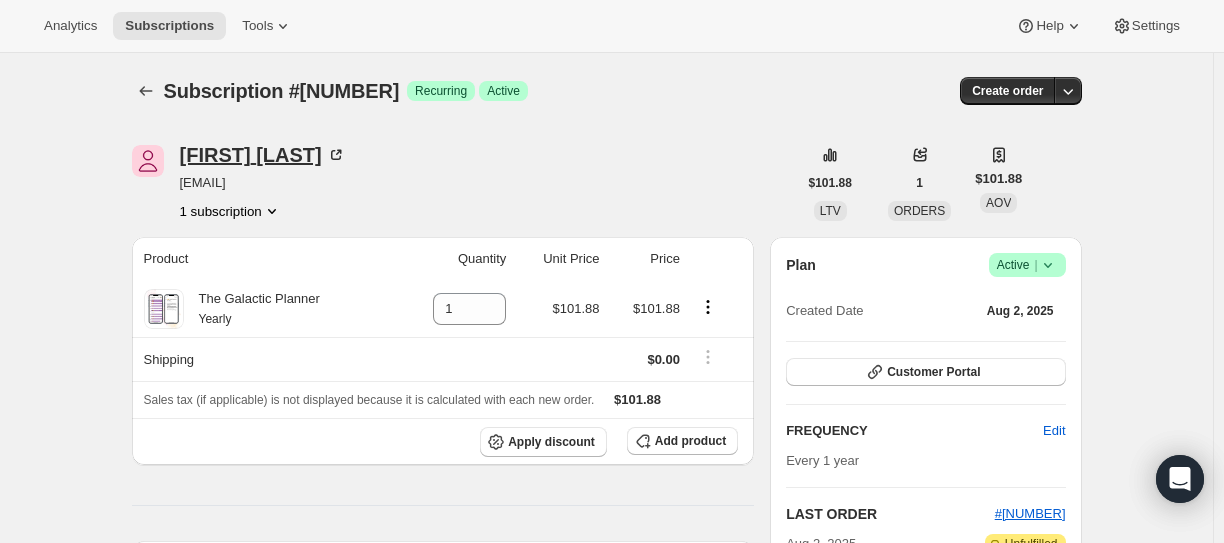 click on "[FIRST] [LAST] [LAST]" at bounding box center (263, 155) 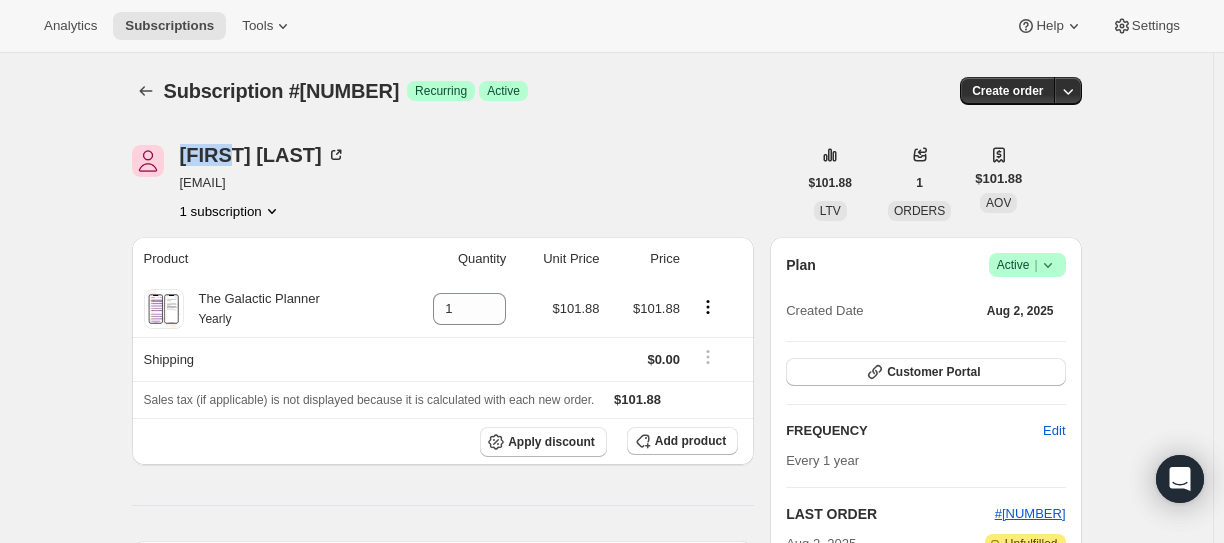drag, startPoint x: 175, startPoint y: 155, endPoint x: 3, endPoint y: 213, distance: 181.51584 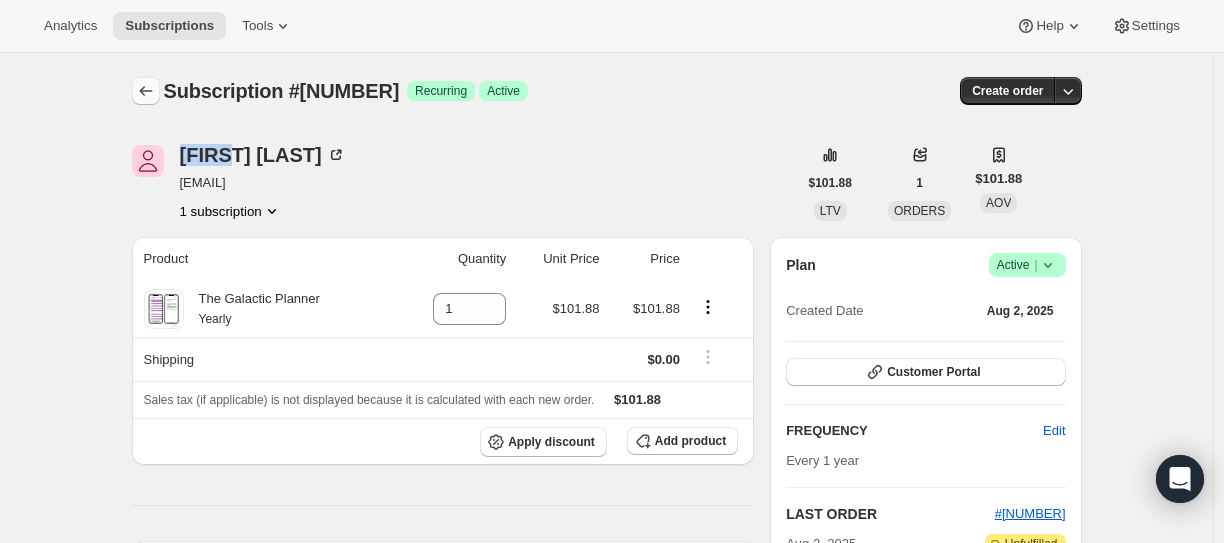 click 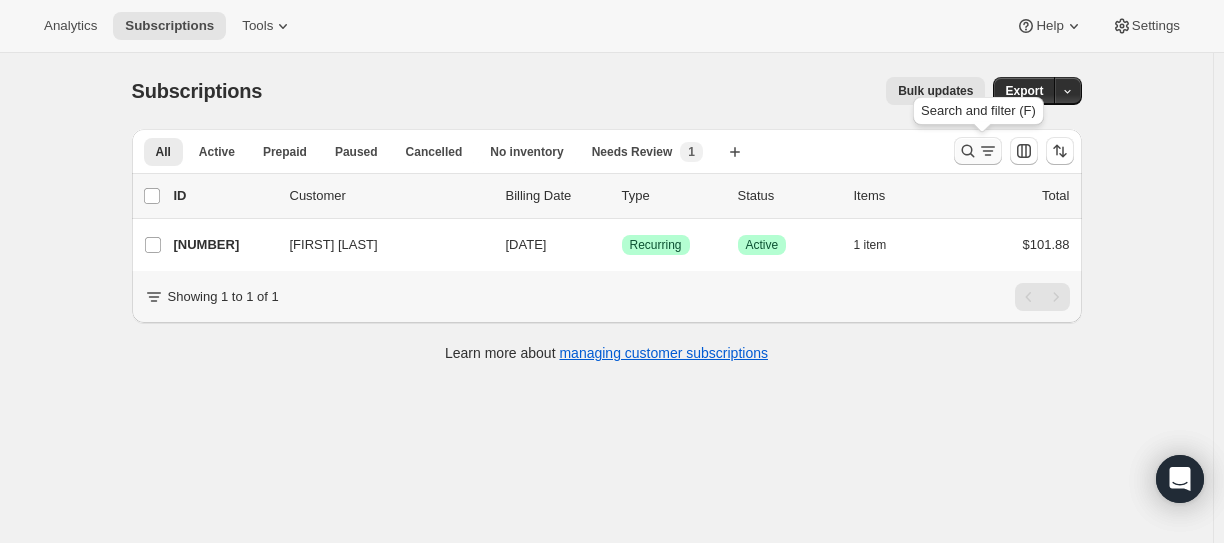 click 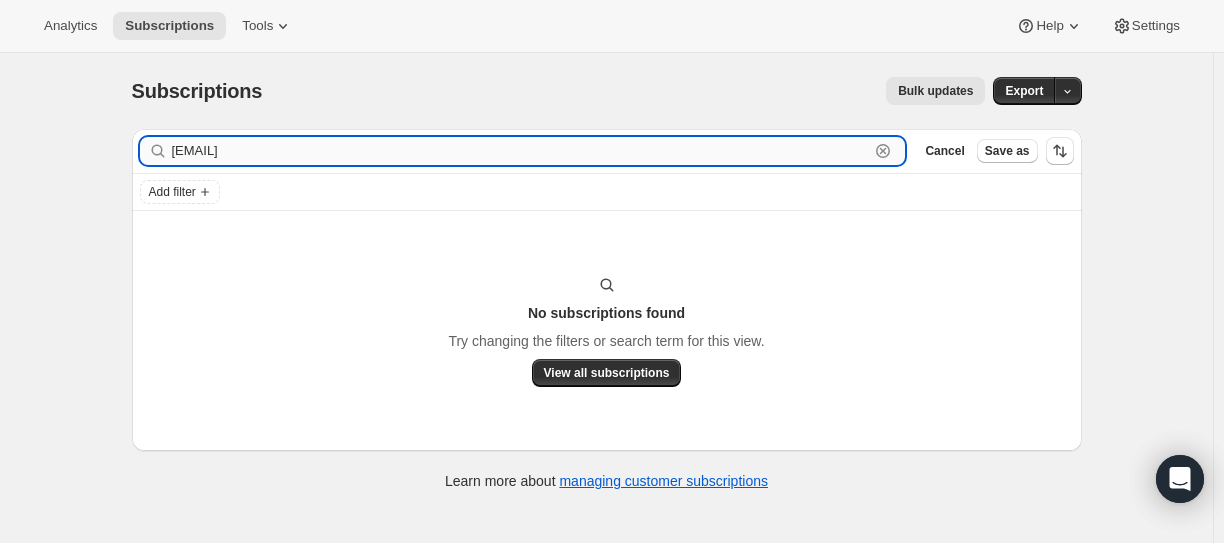click on "[EMAIL]" at bounding box center [521, 151] 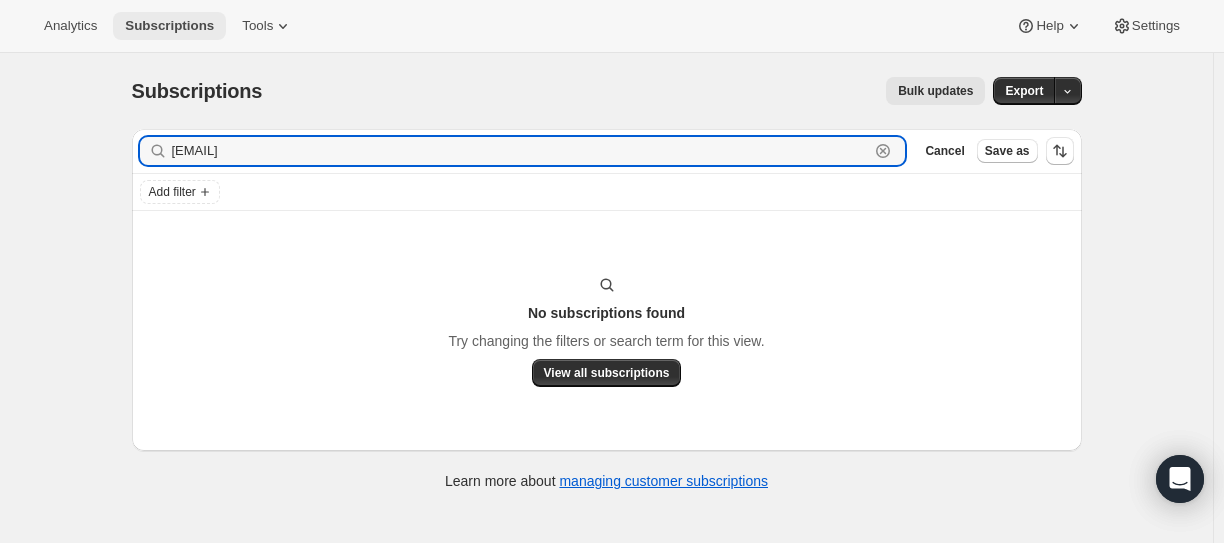 paste on "[USERNAME]" 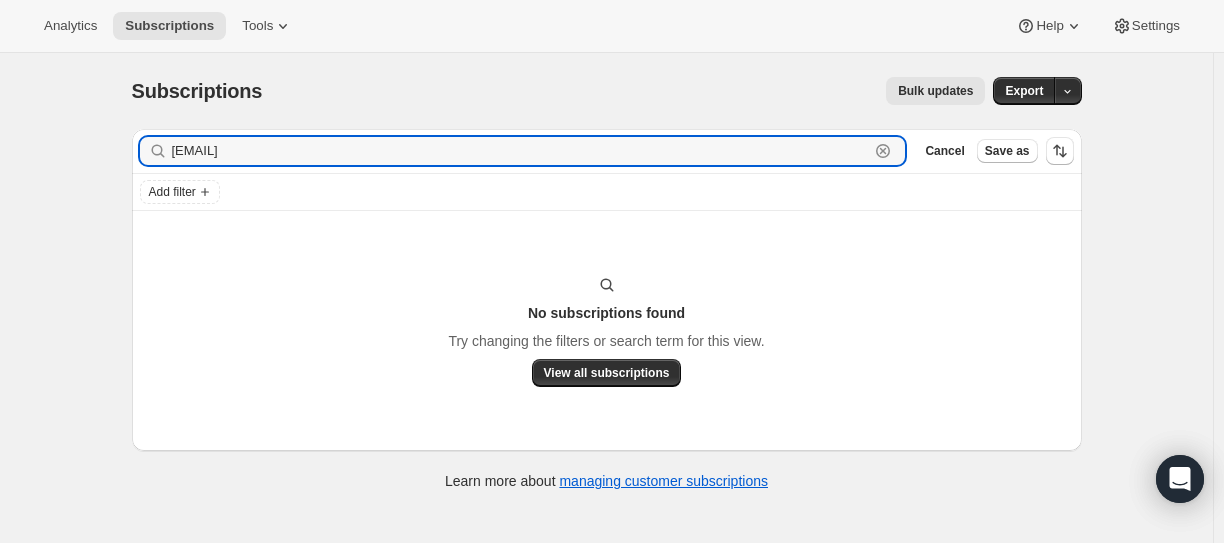 type on "[EMAIL]" 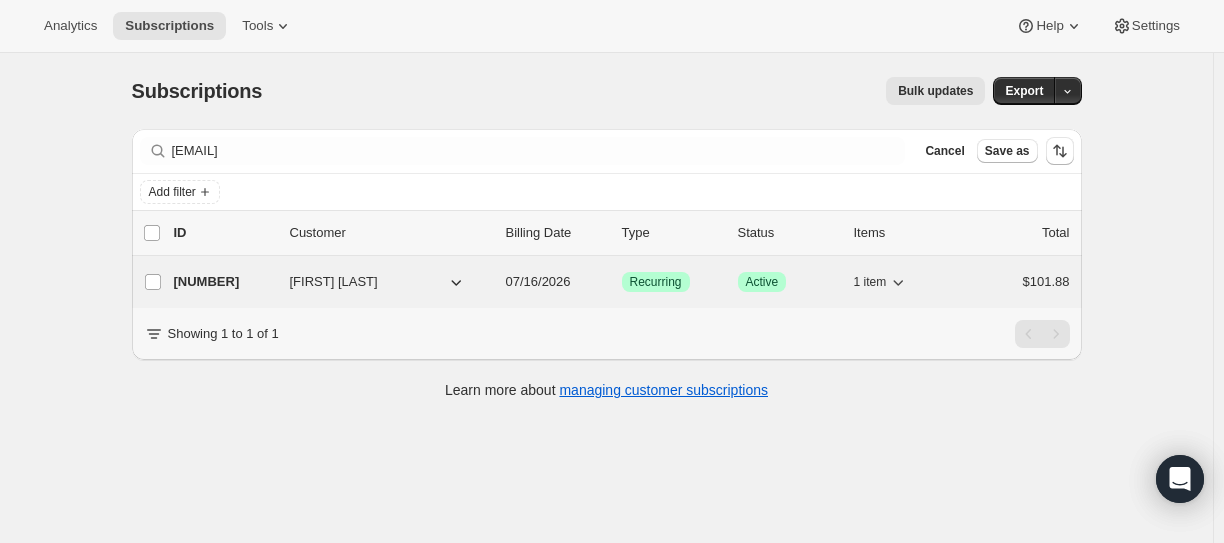 click on "[NUMBER]" at bounding box center (224, 282) 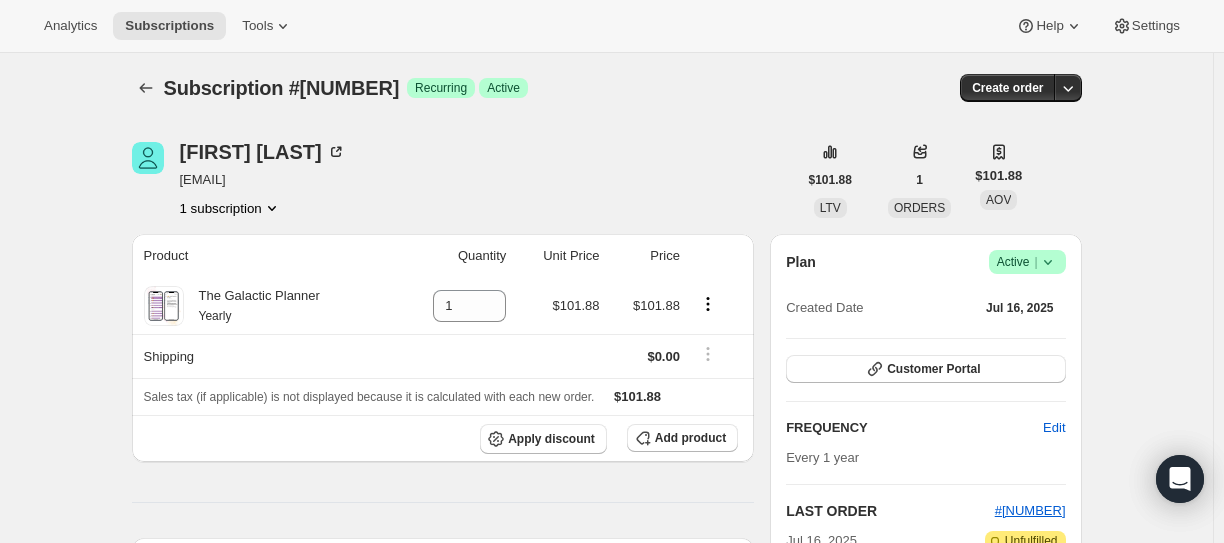scroll, scrollTop: 0, scrollLeft: 0, axis: both 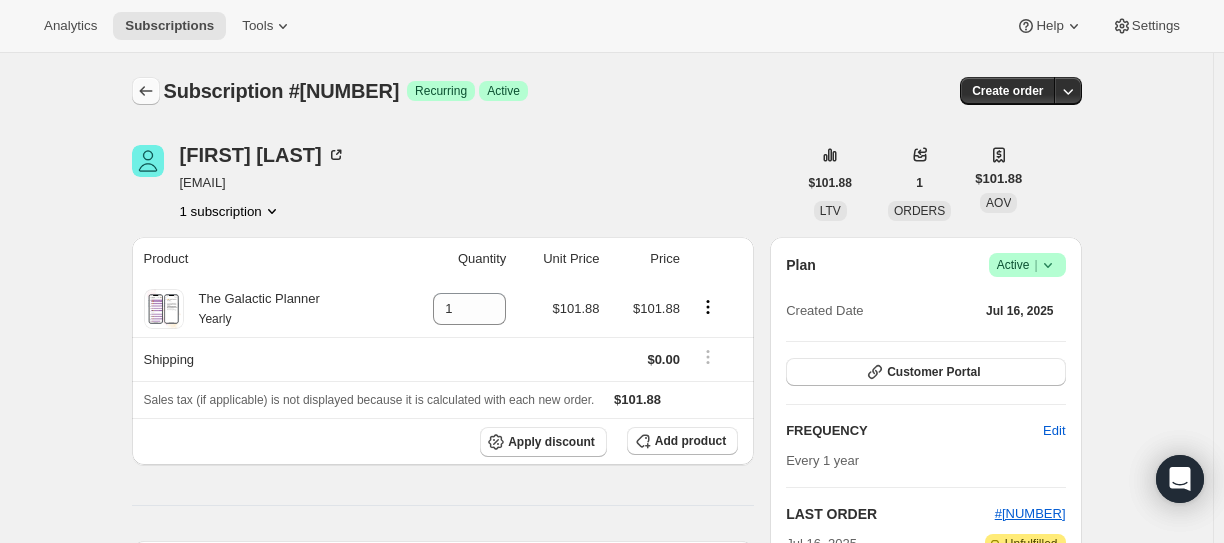 click at bounding box center (146, 91) 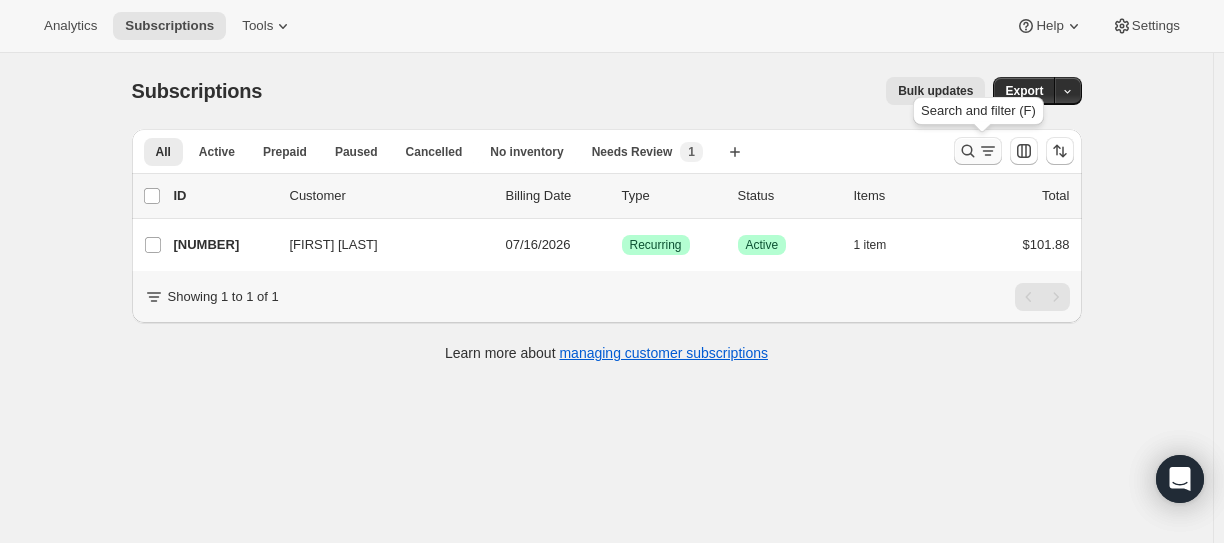 click 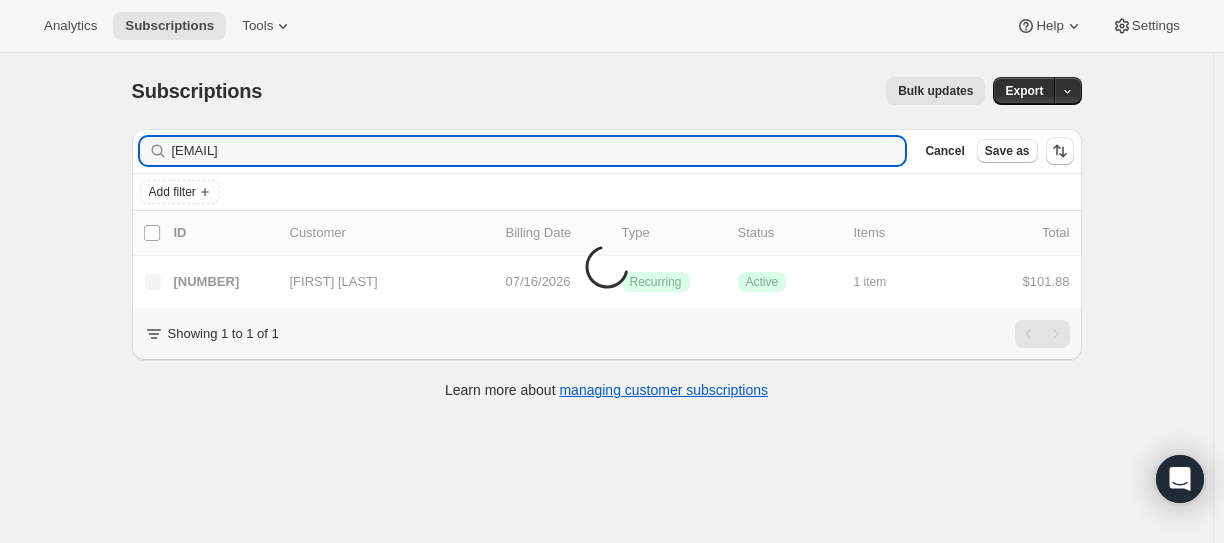 type on "[EMAIL]" 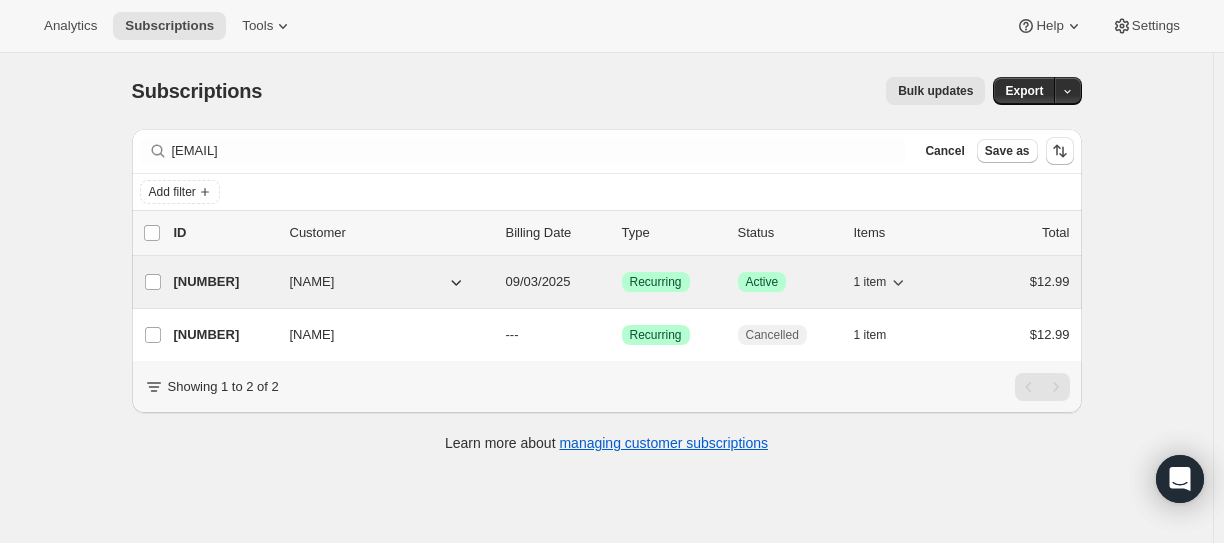 click on "[NUMBER]" at bounding box center [224, 282] 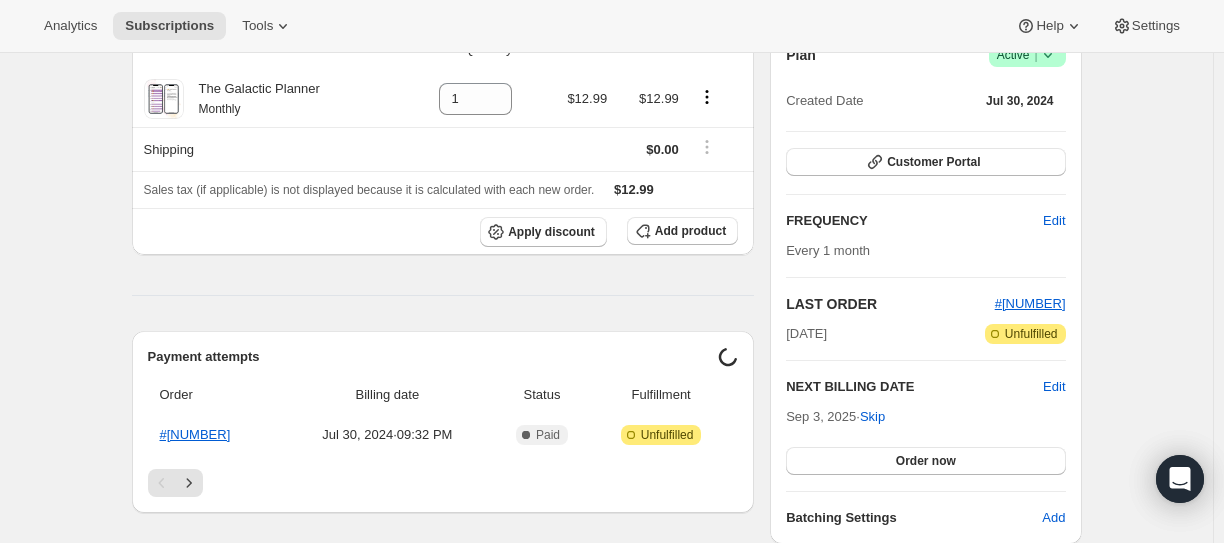 scroll, scrollTop: 400, scrollLeft: 0, axis: vertical 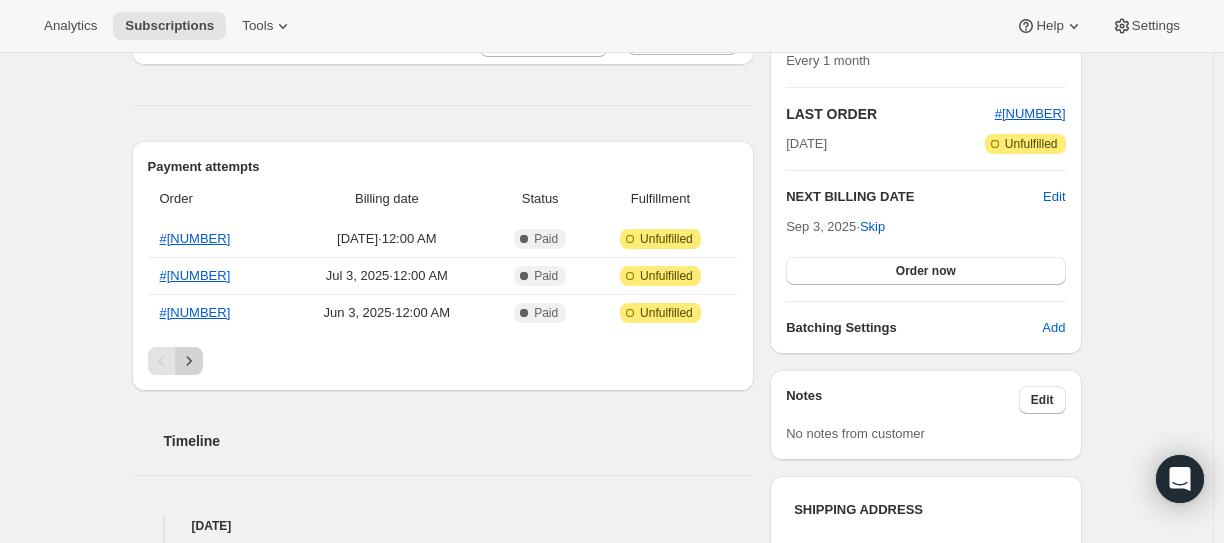 click 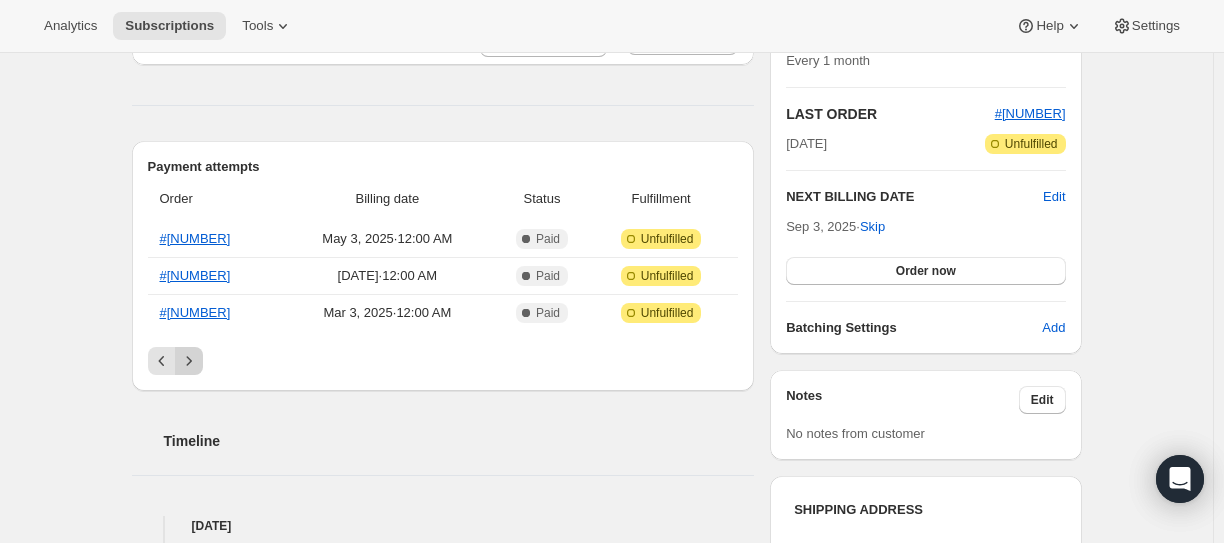 click 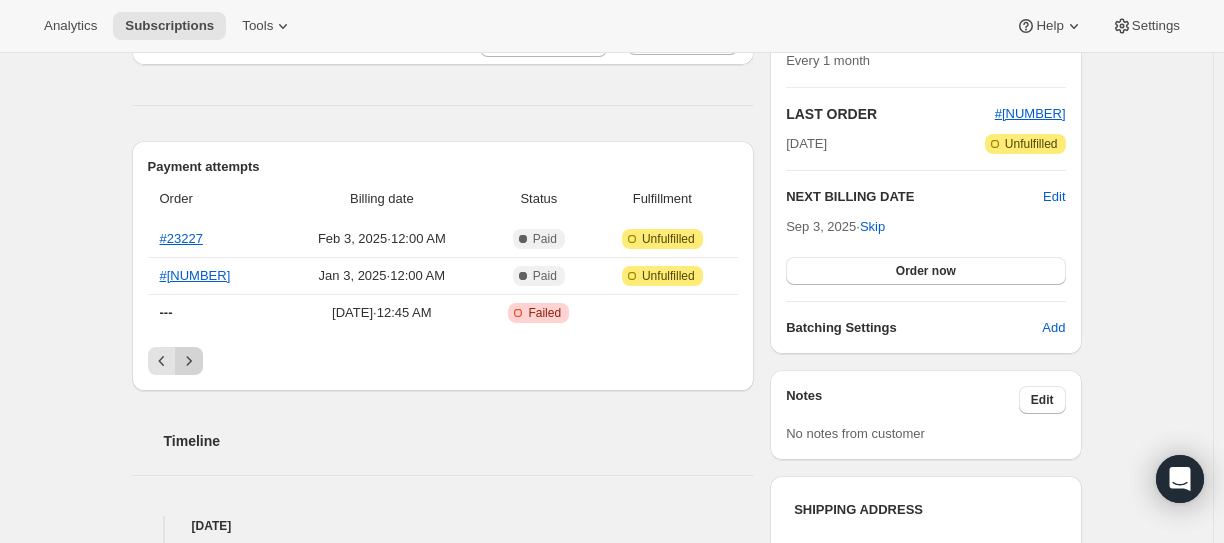 click 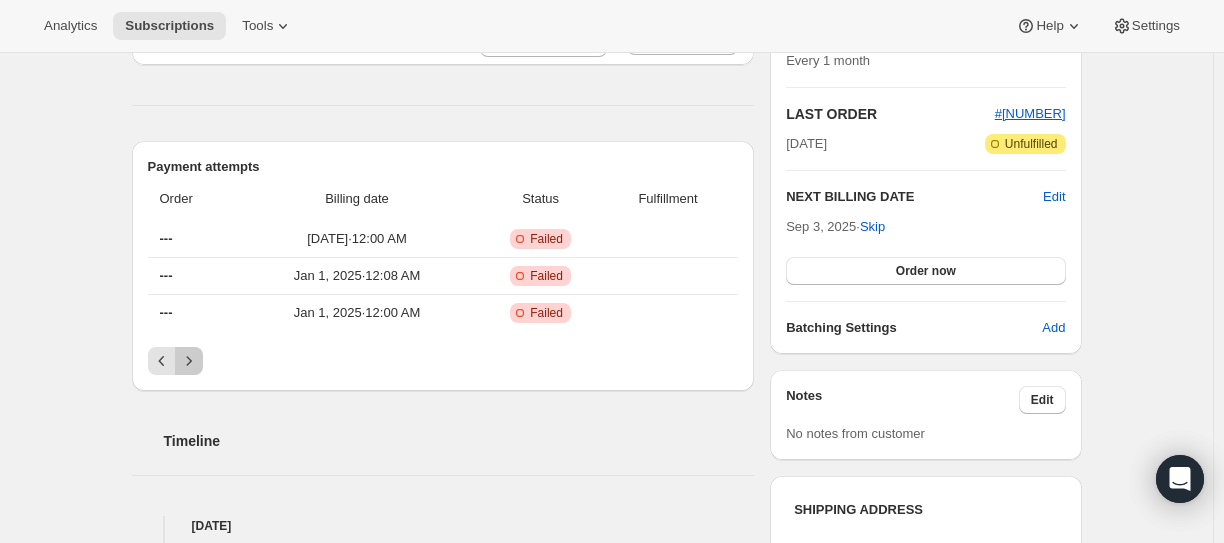 click 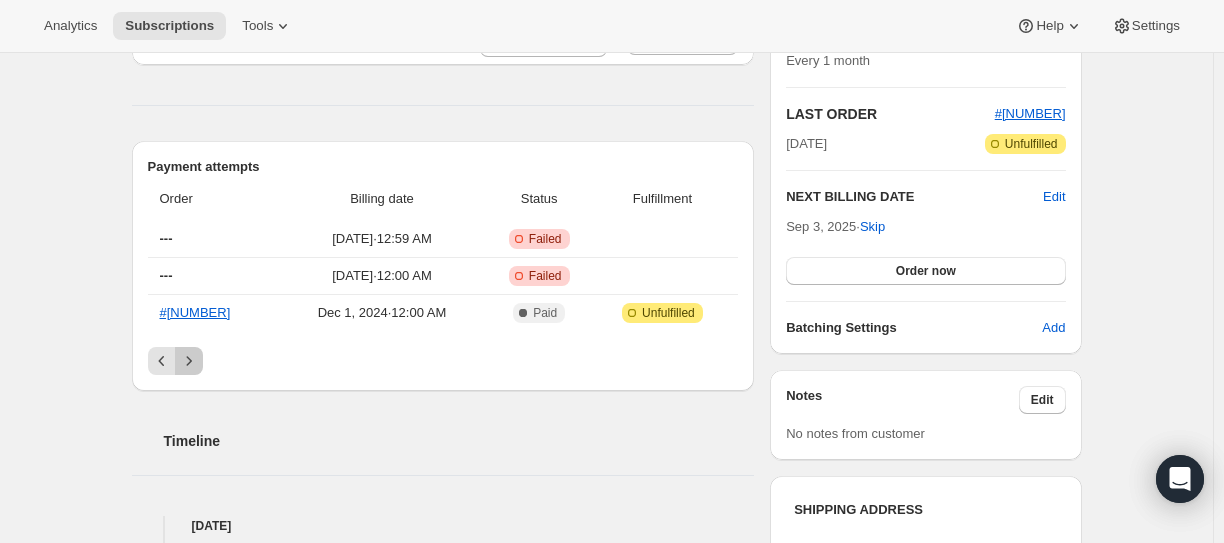 click 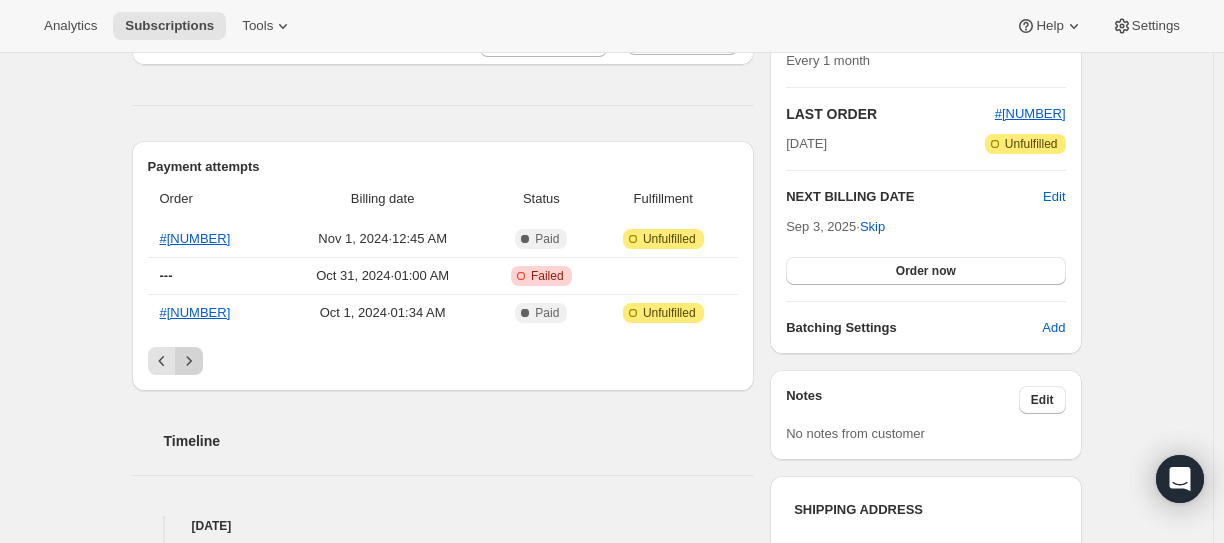 click 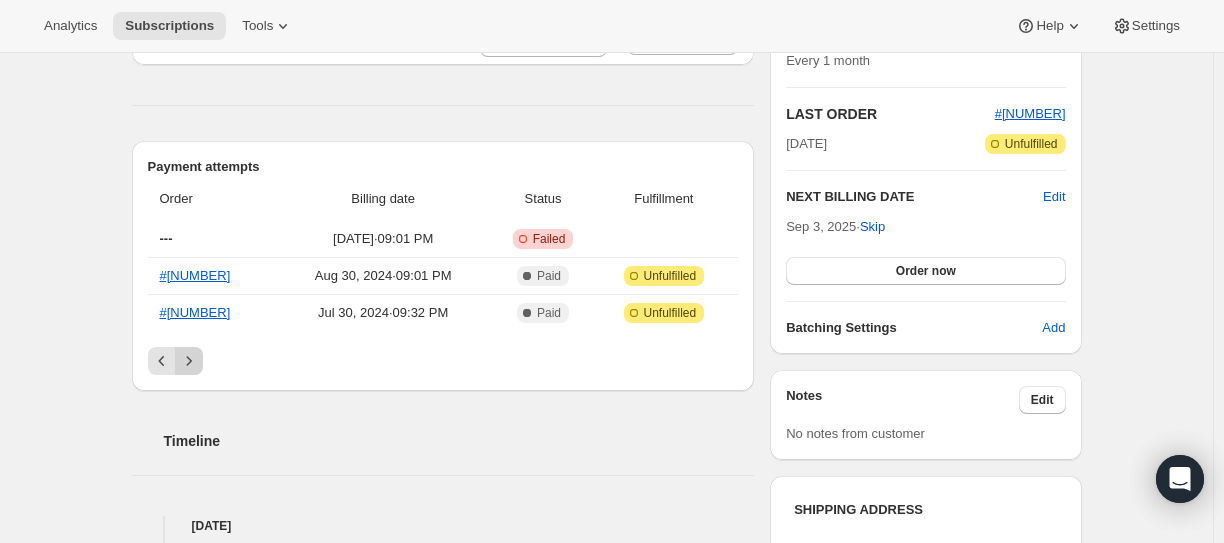 click at bounding box center (189, 361) 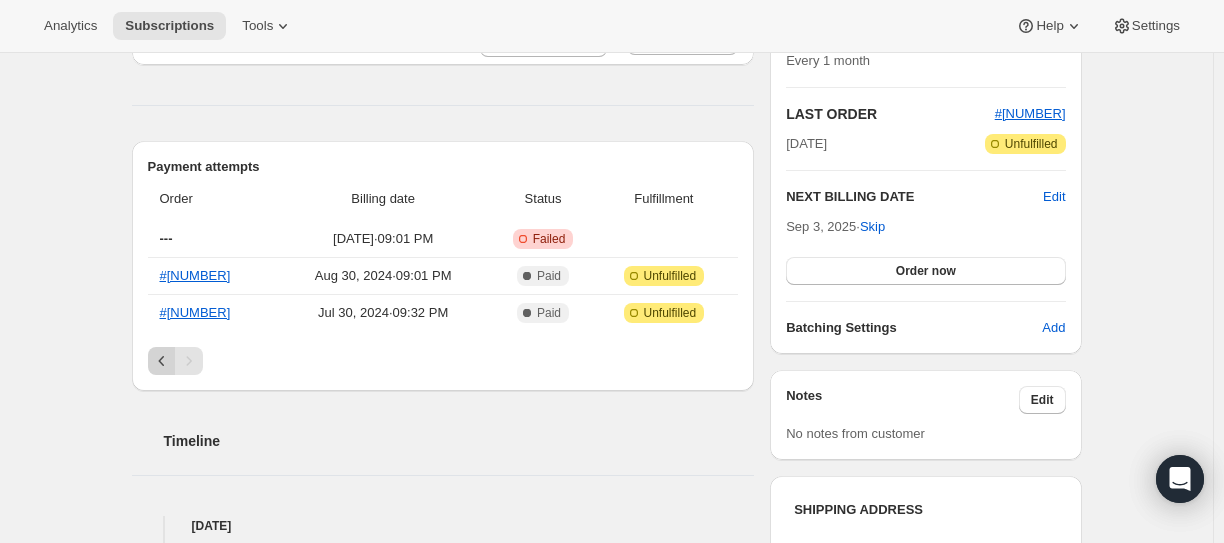 click 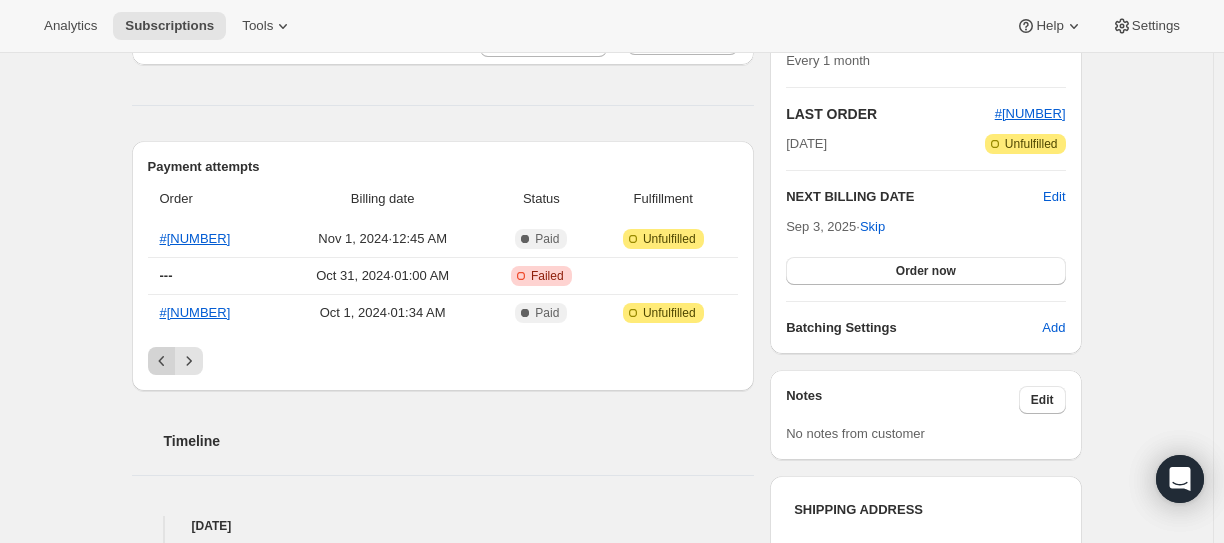 click 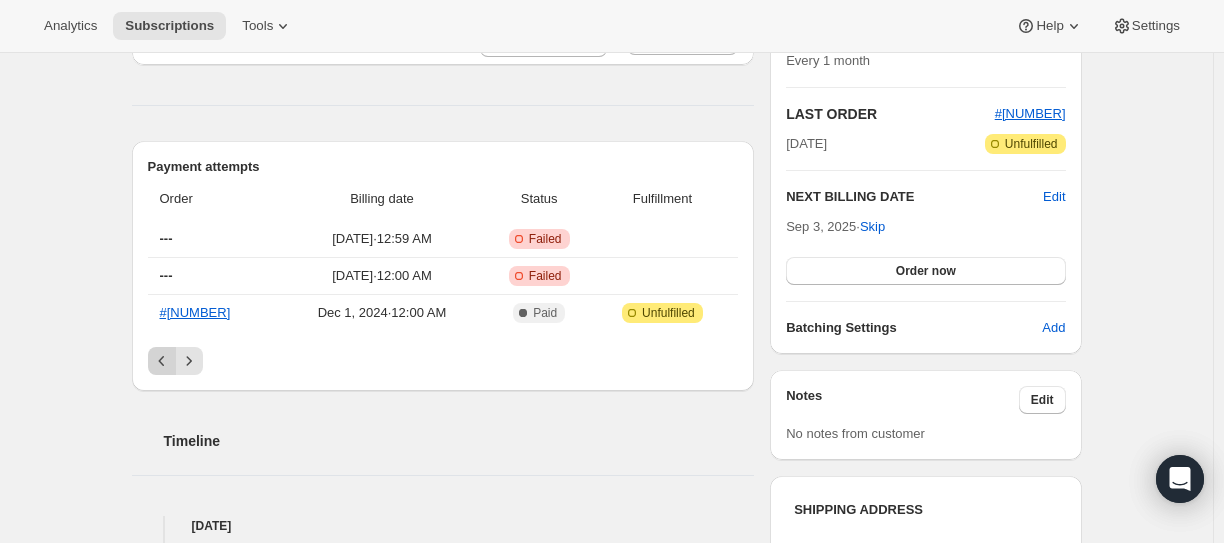 click 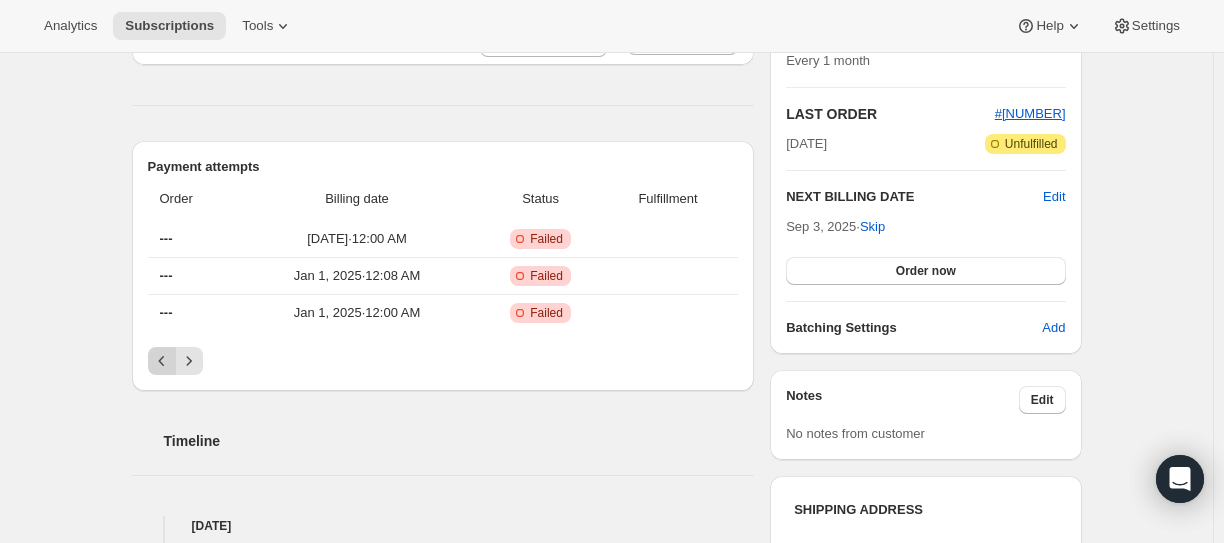 click 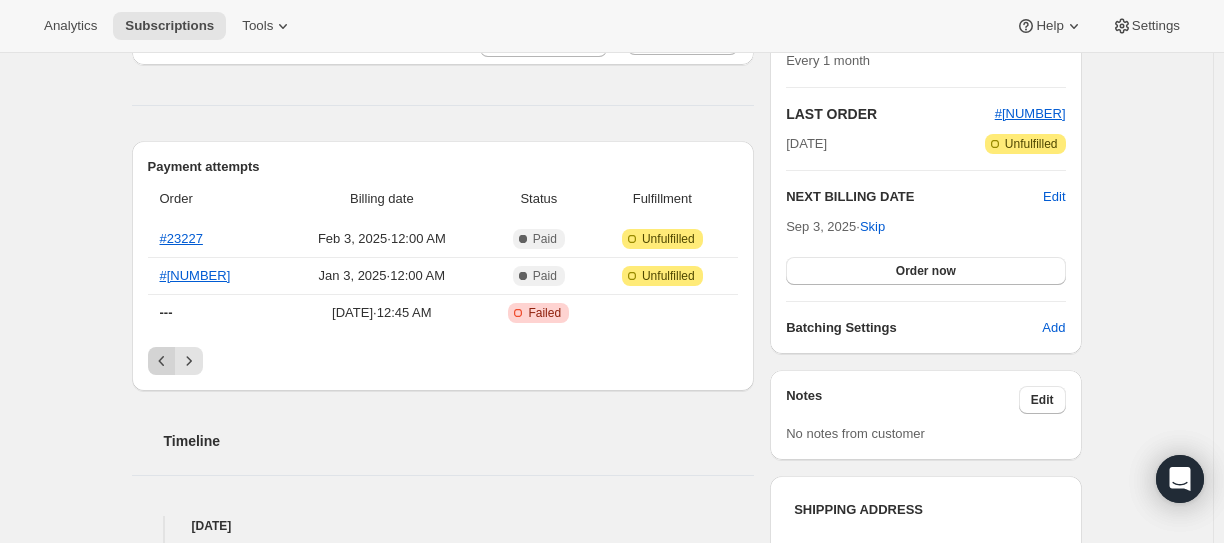 click 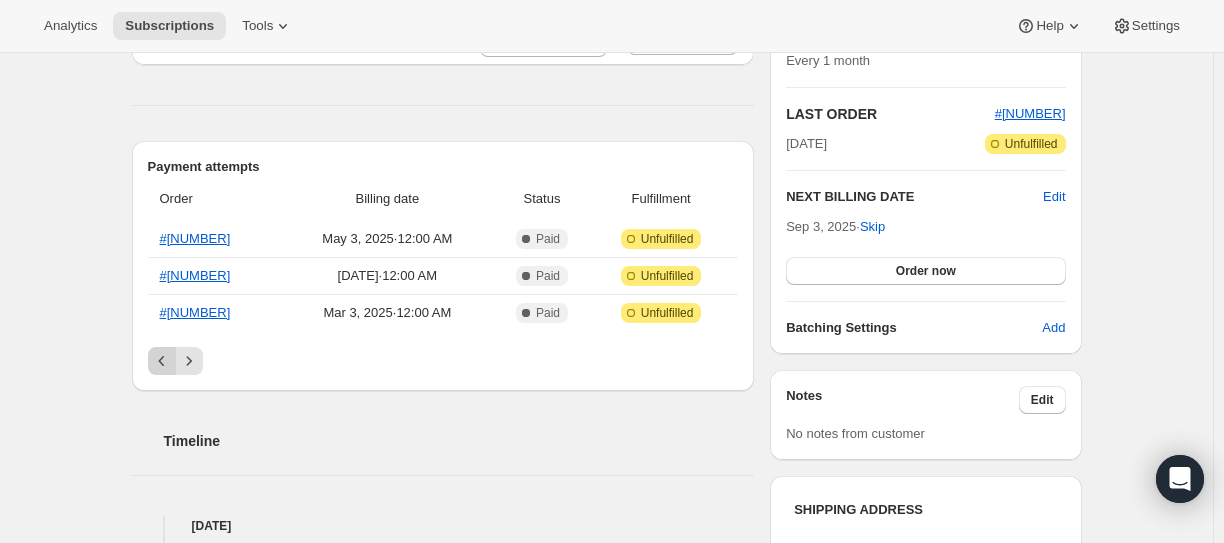 click 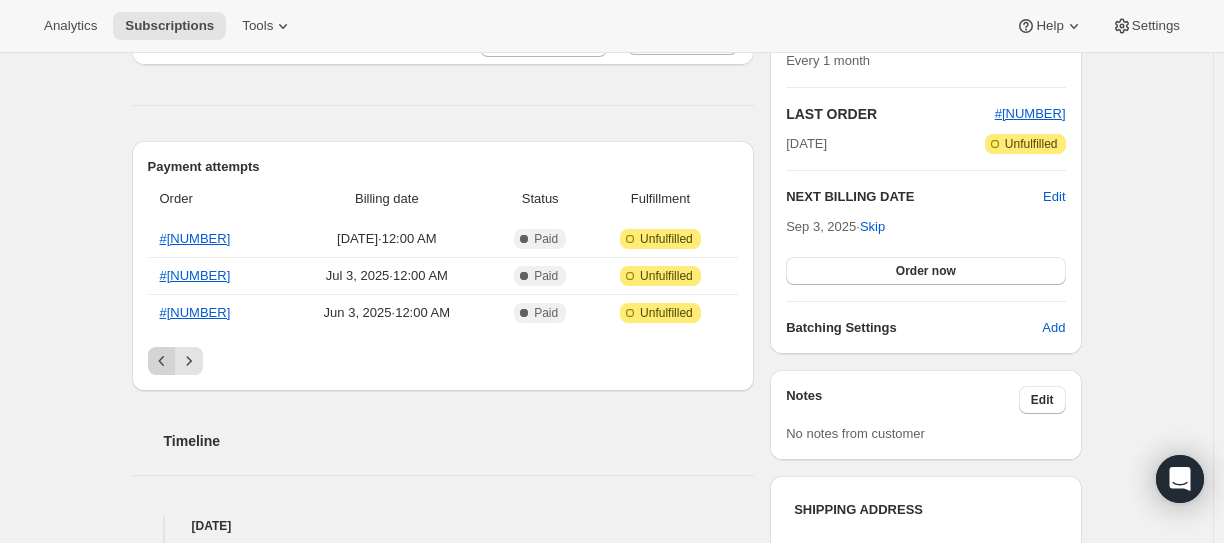 click at bounding box center [162, 361] 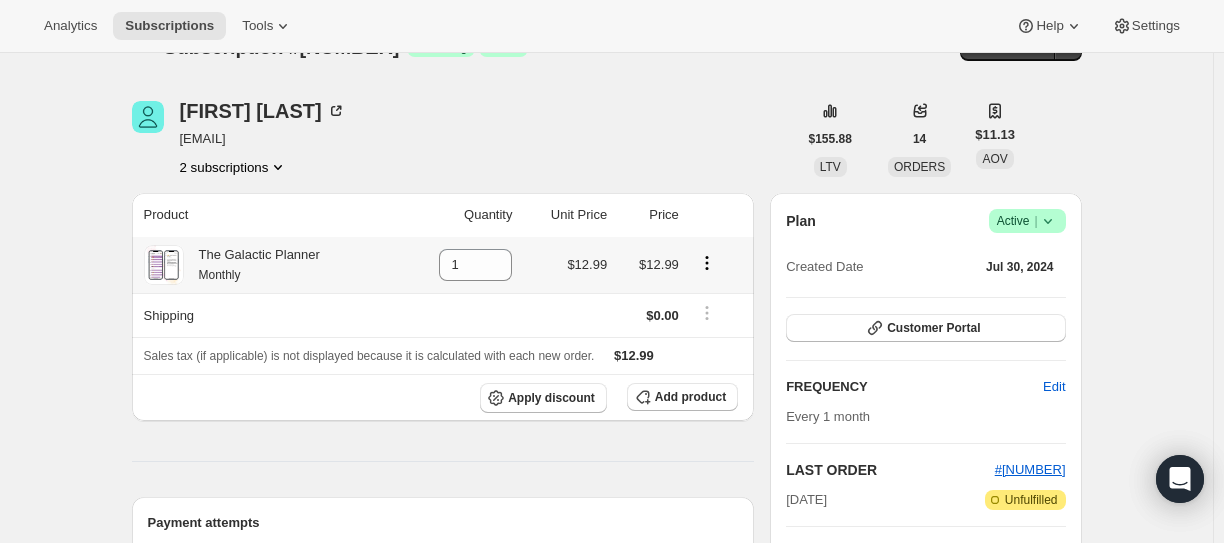 scroll, scrollTop: 0, scrollLeft: 0, axis: both 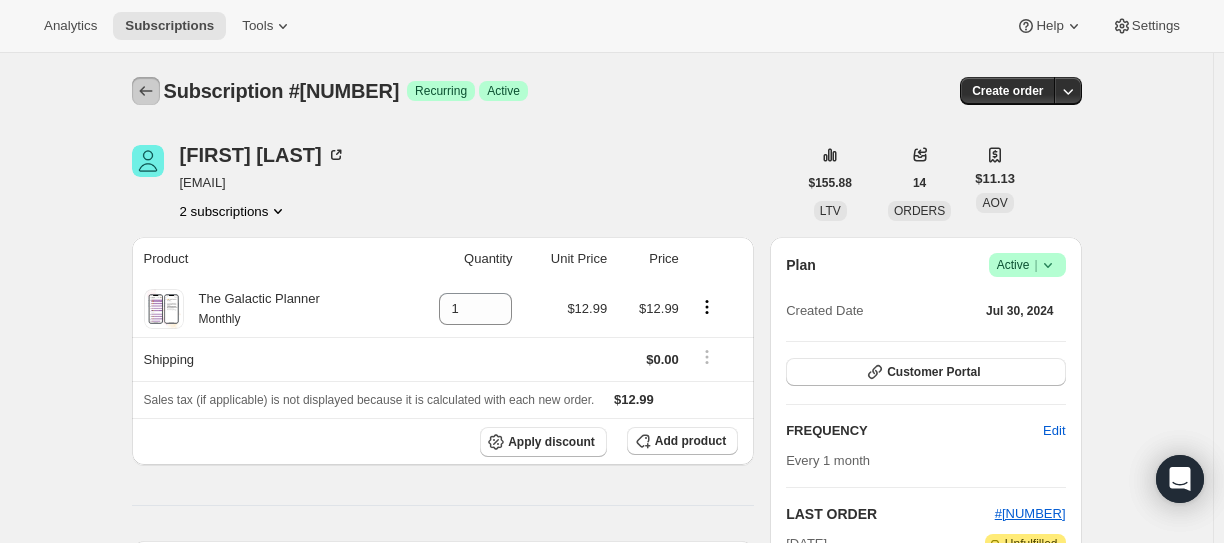 click 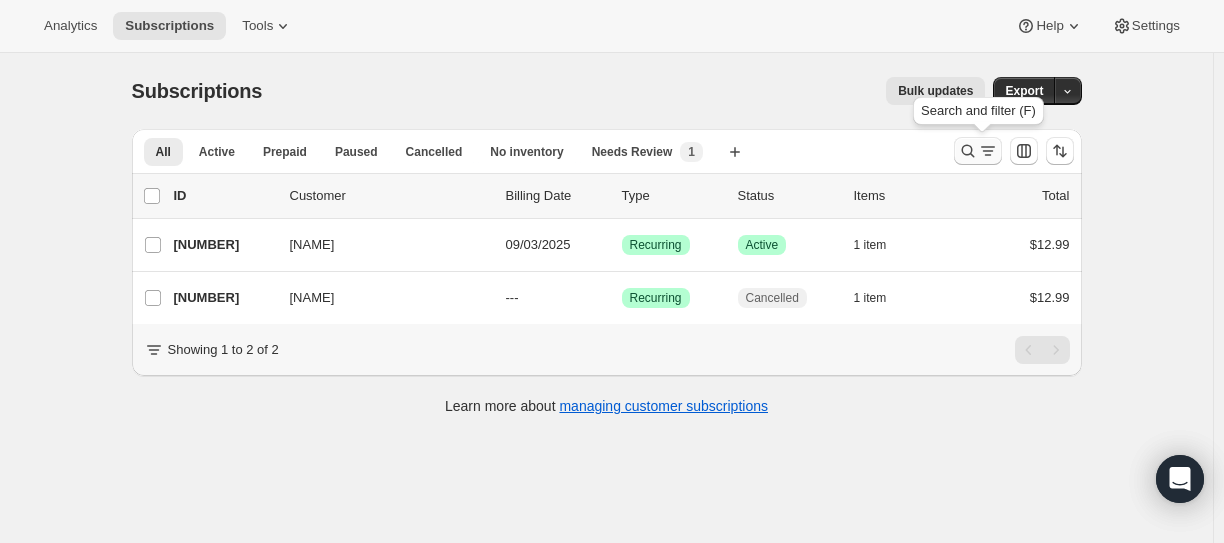 click 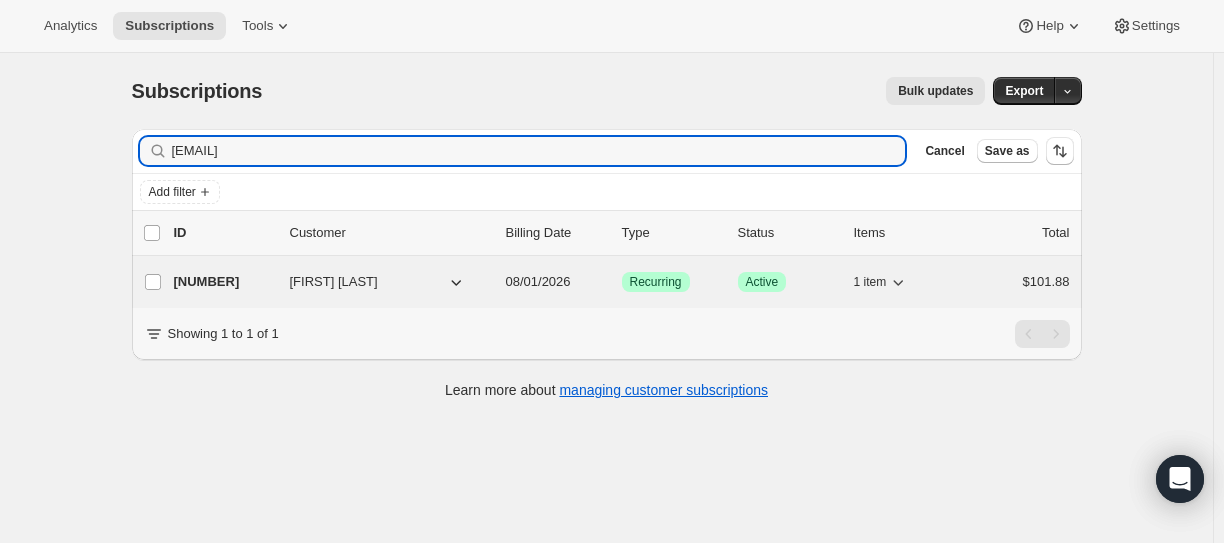type on "[EMAIL]" 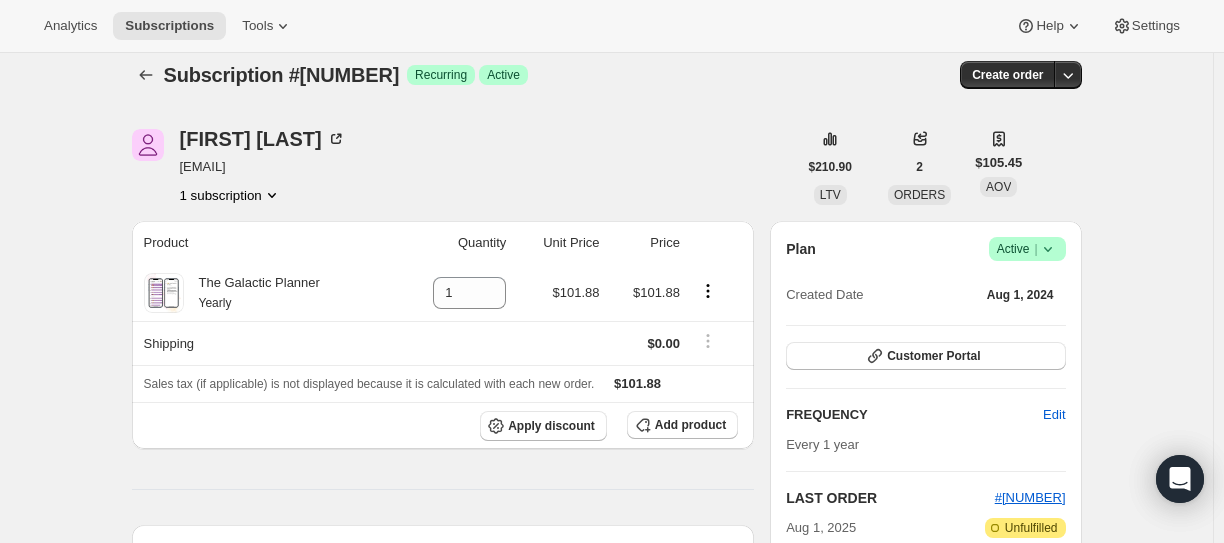 scroll, scrollTop: 0, scrollLeft: 0, axis: both 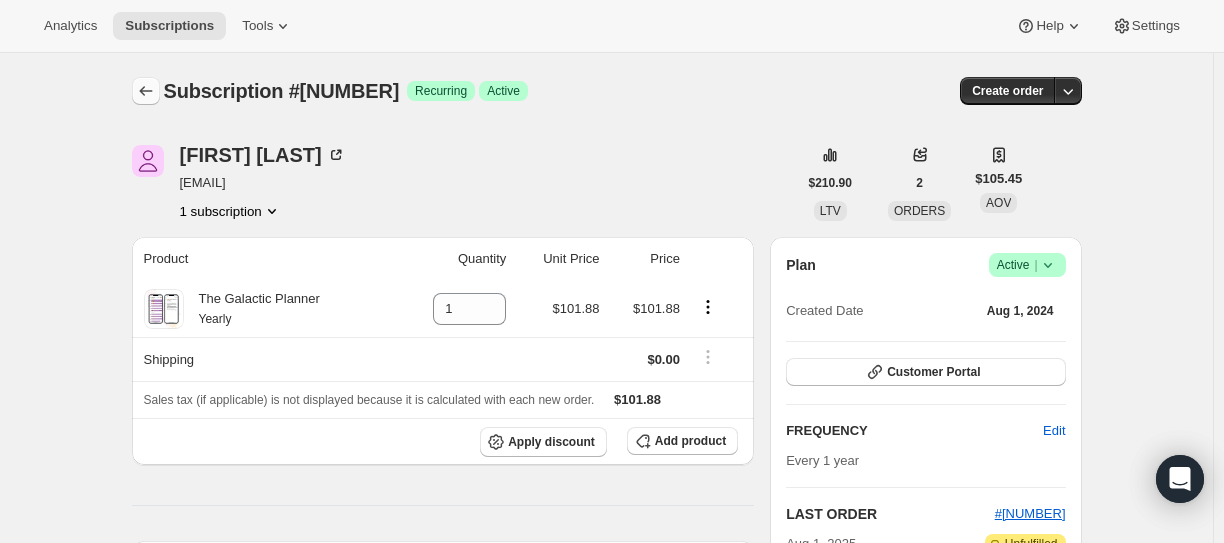 click 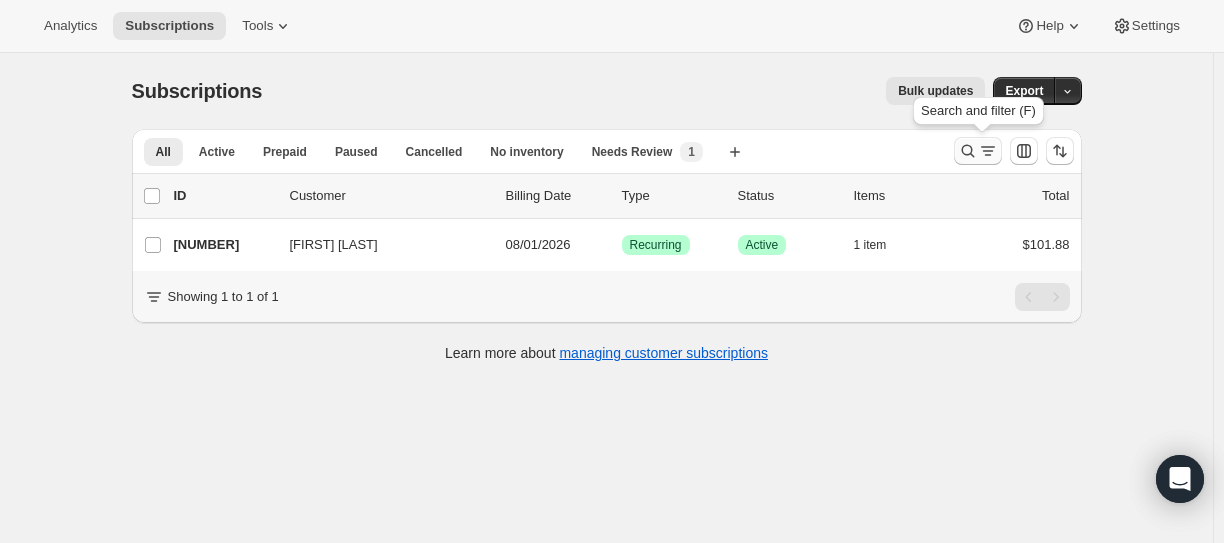 click 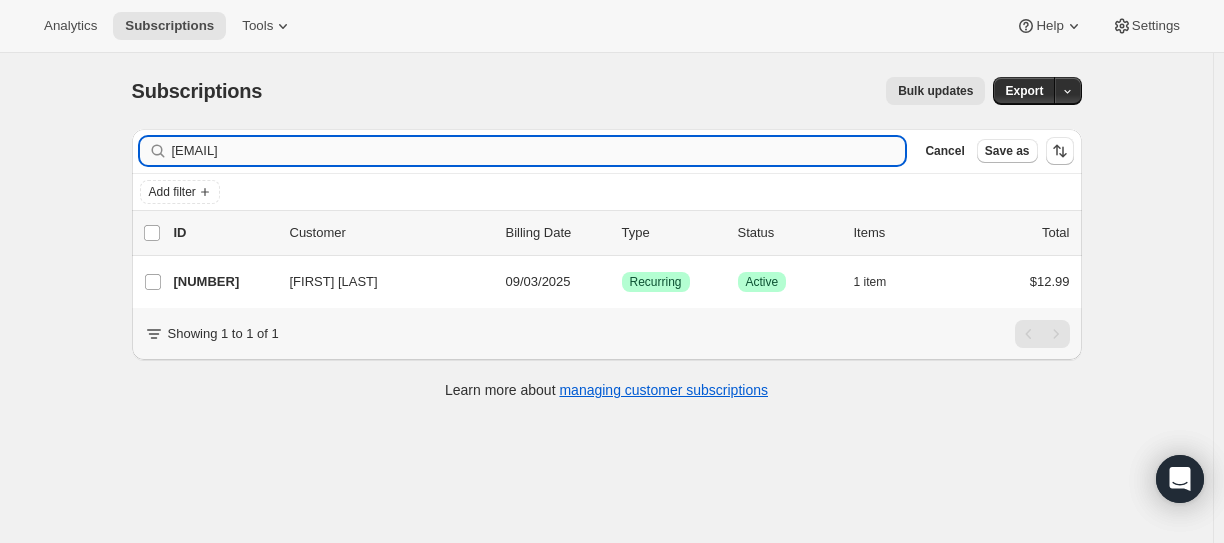 click on "[EMAIL]" at bounding box center (539, 151) 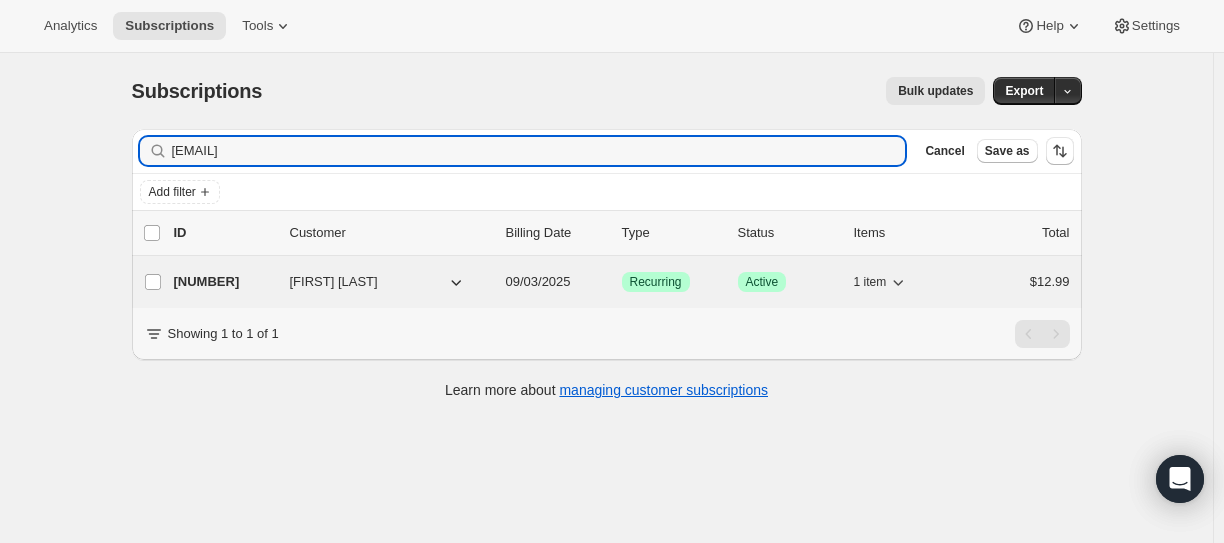 type on "[EMAIL]" 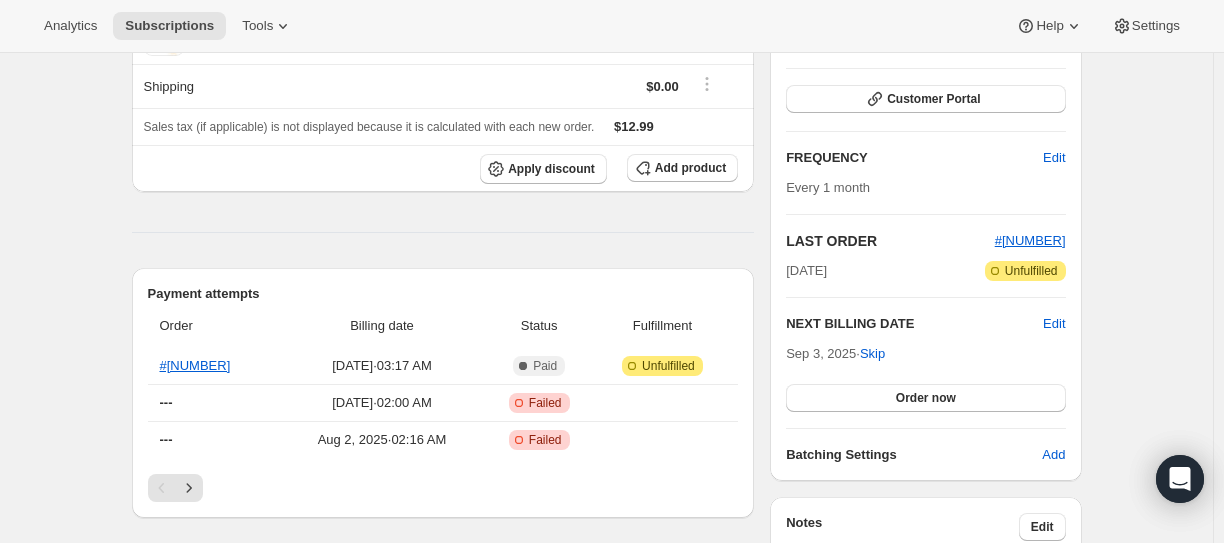 scroll, scrollTop: 300, scrollLeft: 0, axis: vertical 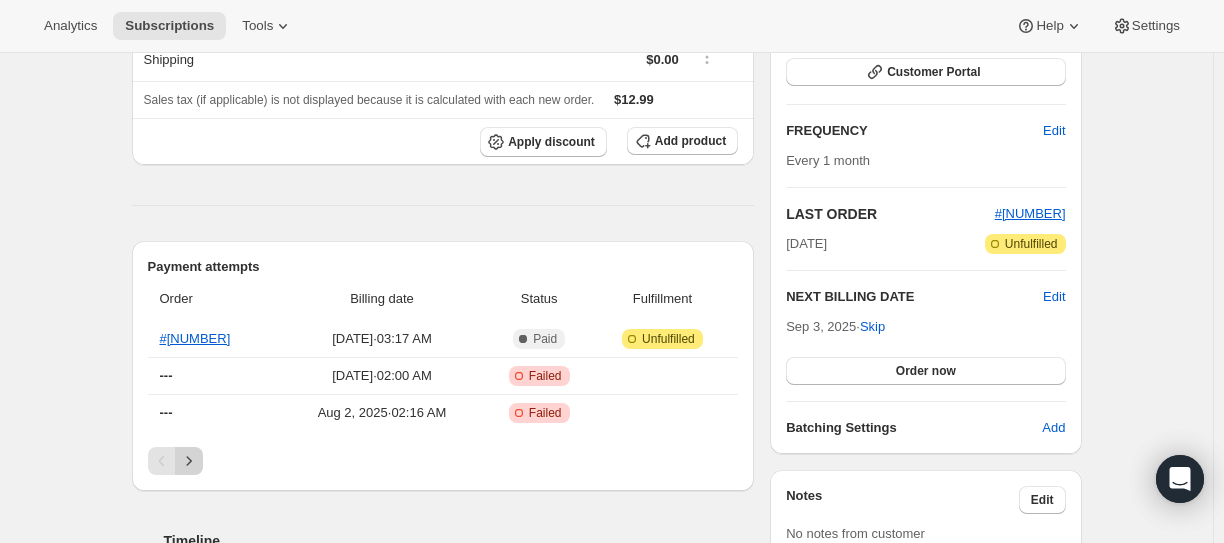 click 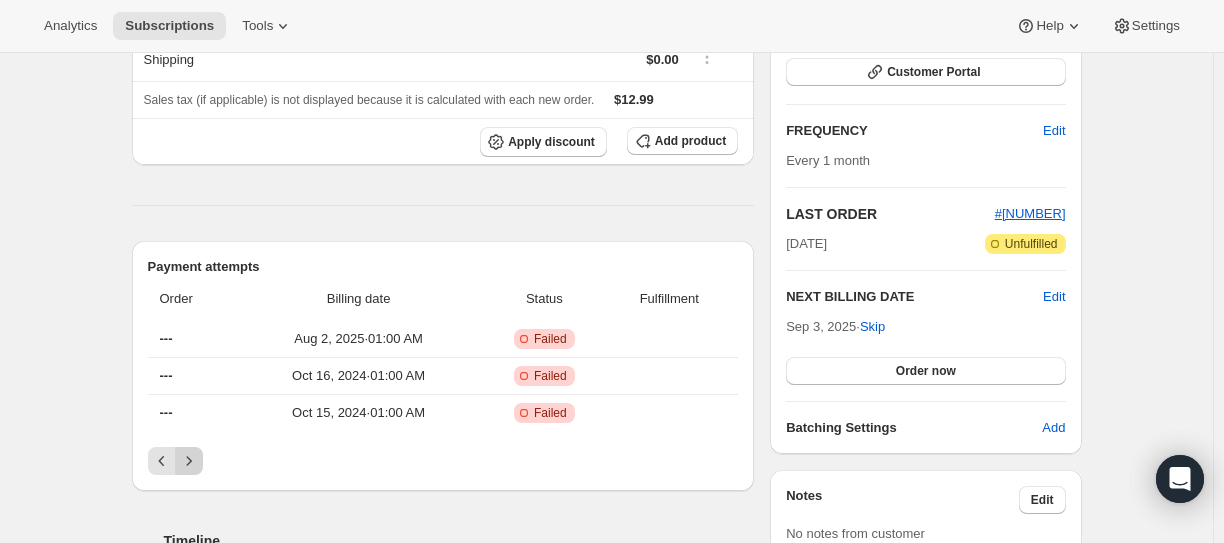 click 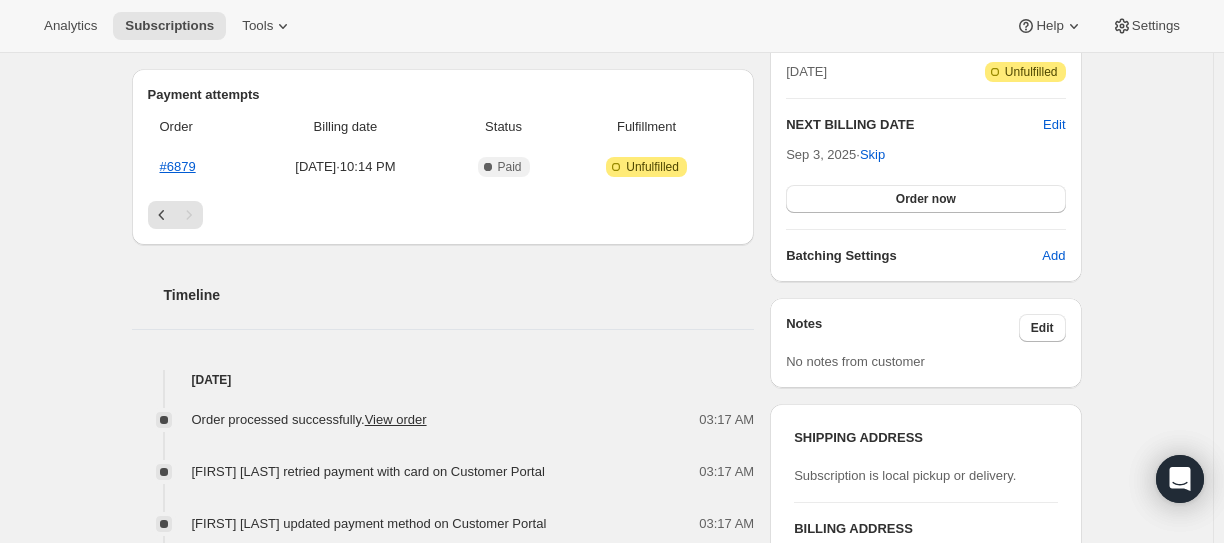 scroll, scrollTop: 400, scrollLeft: 0, axis: vertical 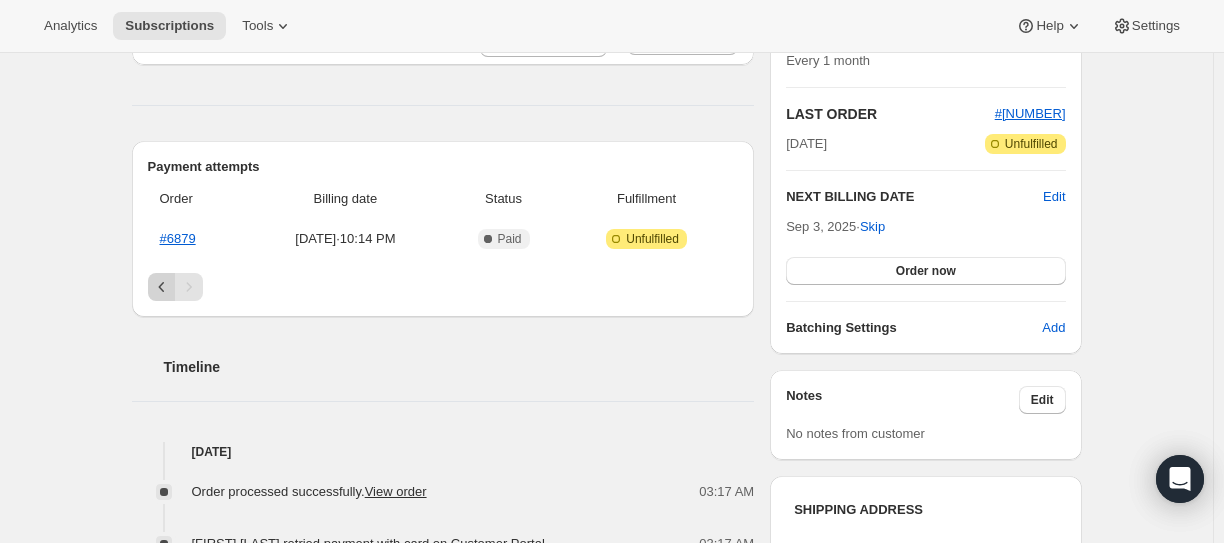 click 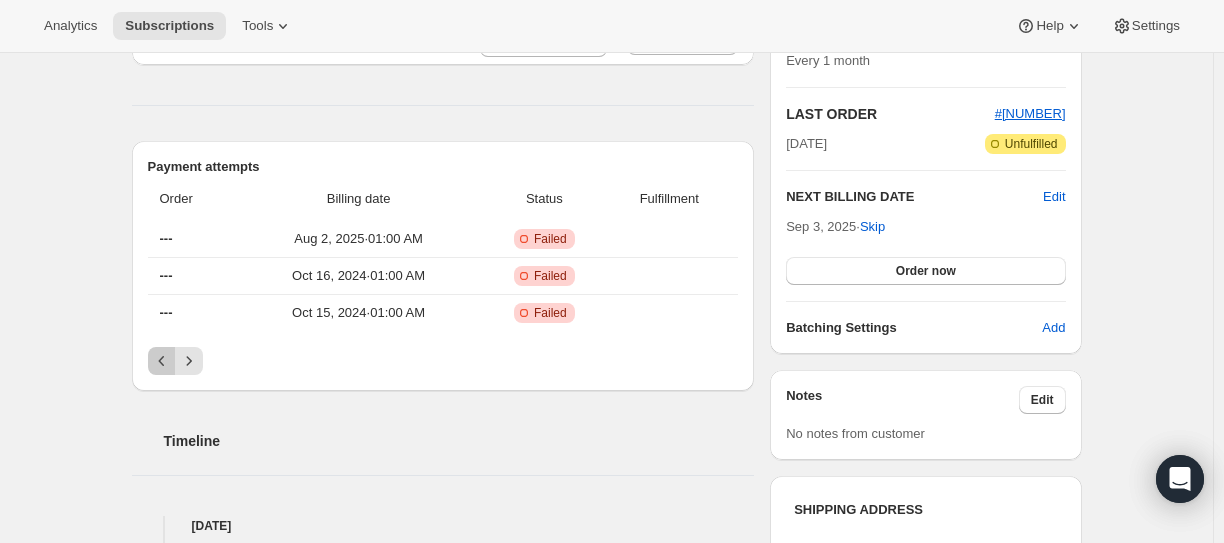 click 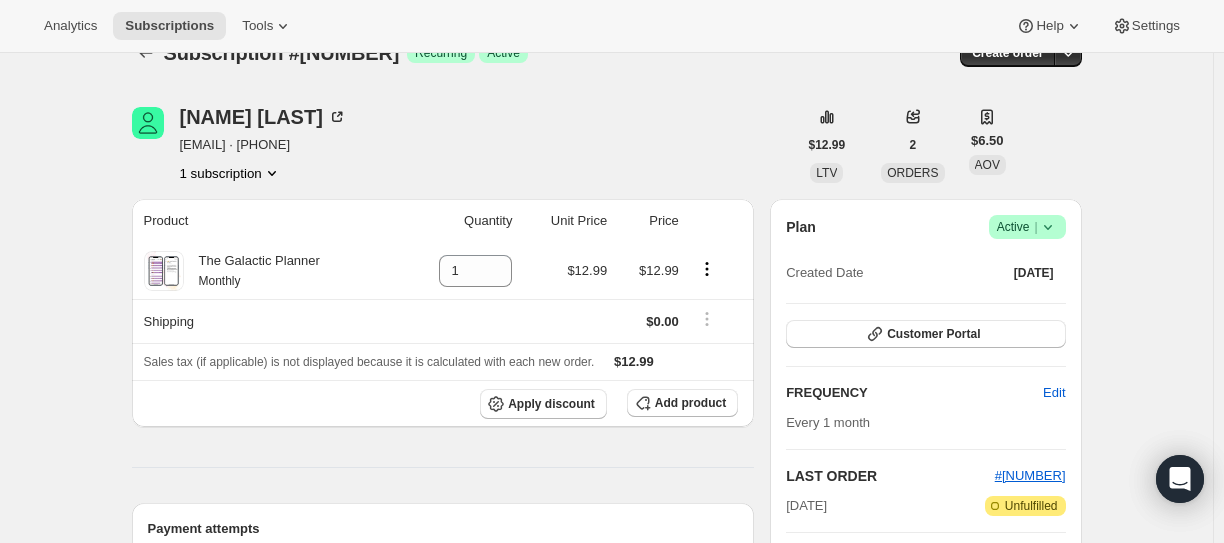 scroll, scrollTop: 0, scrollLeft: 0, axis: both 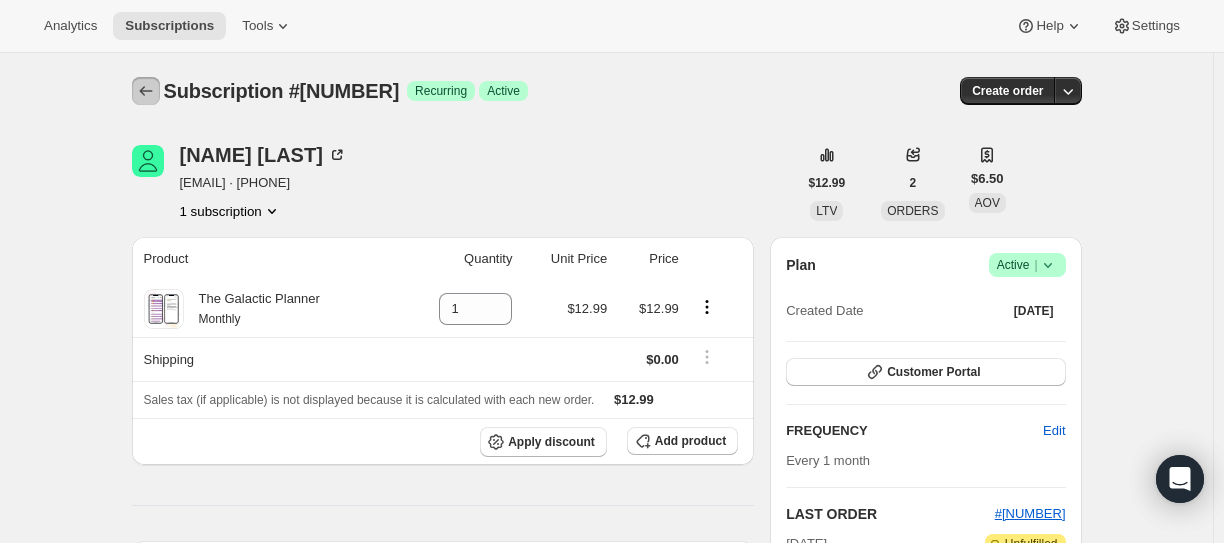 click 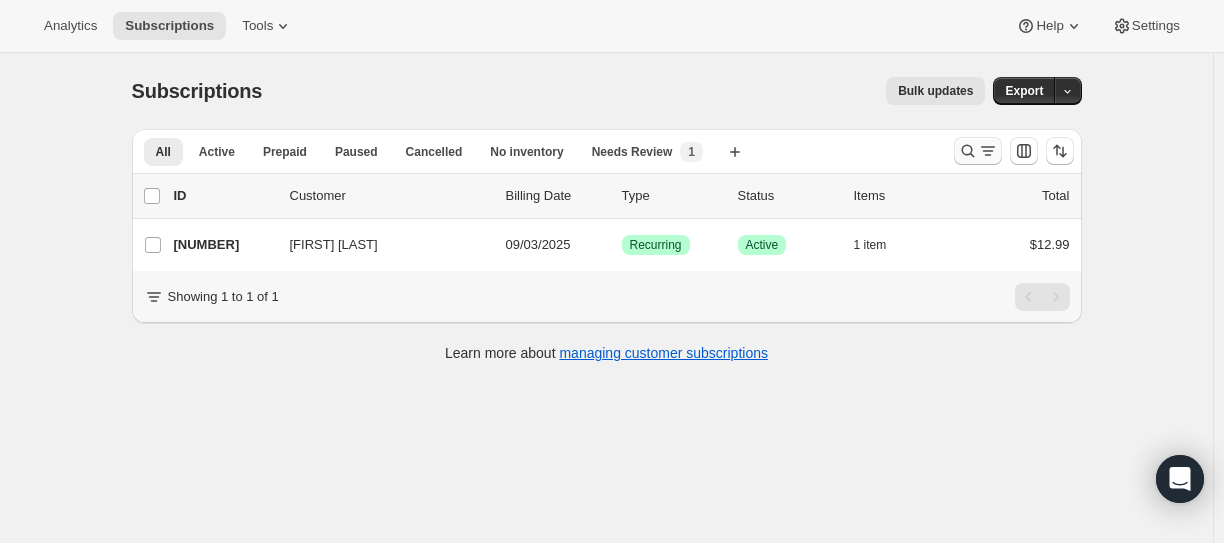 click at bounding box center (978, 151) 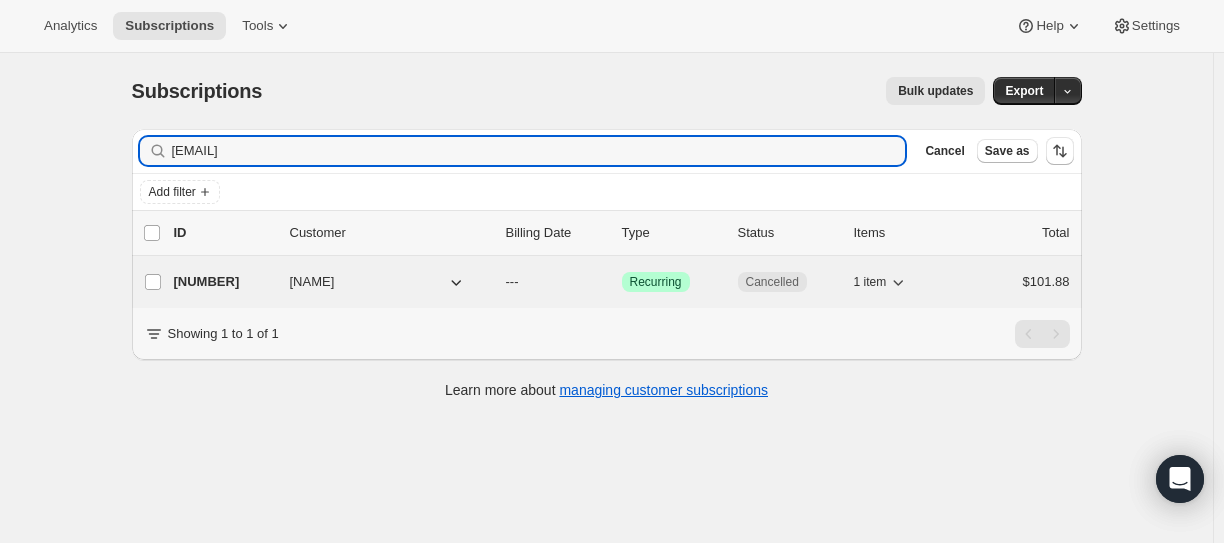 type on "[EMAIL]" 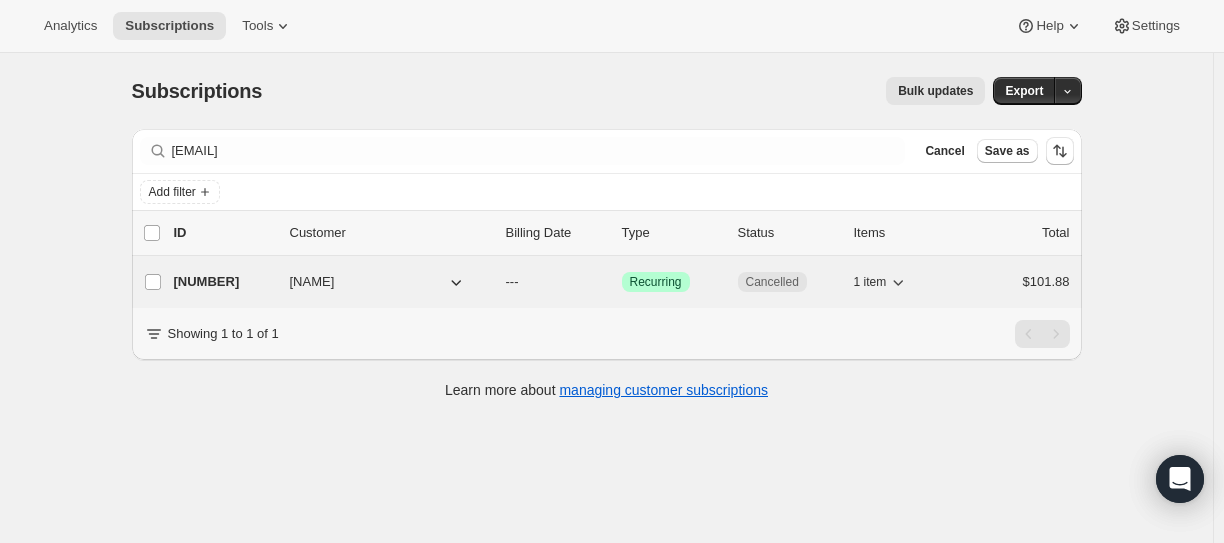 click on "[NUMBER]" at bounding box center (224, 282) 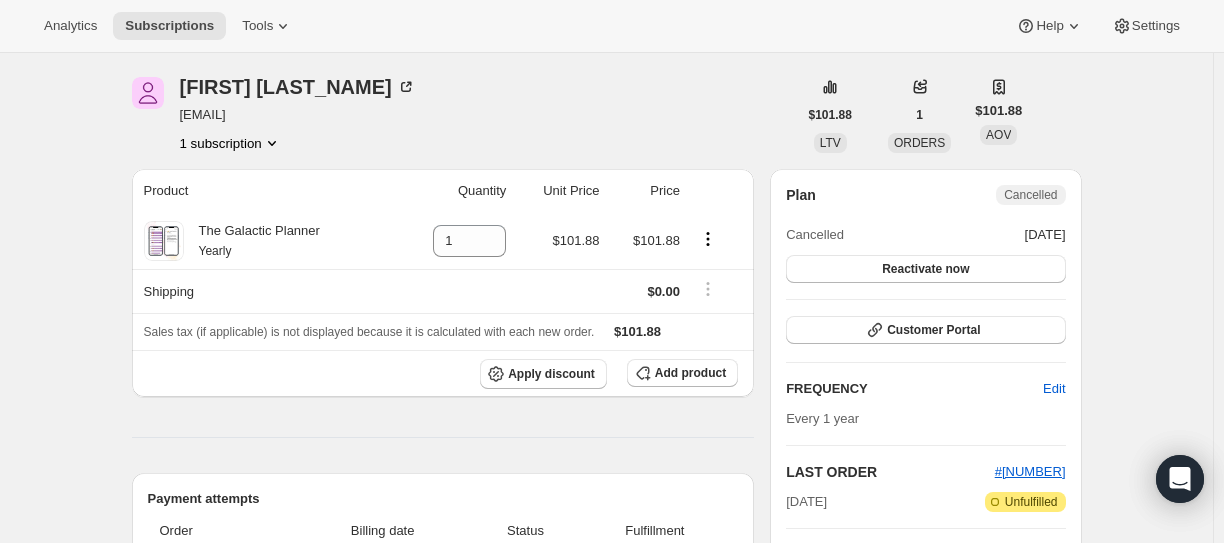 scroll, scrollTop: 500, scrollLeft: 0, axis: vertical 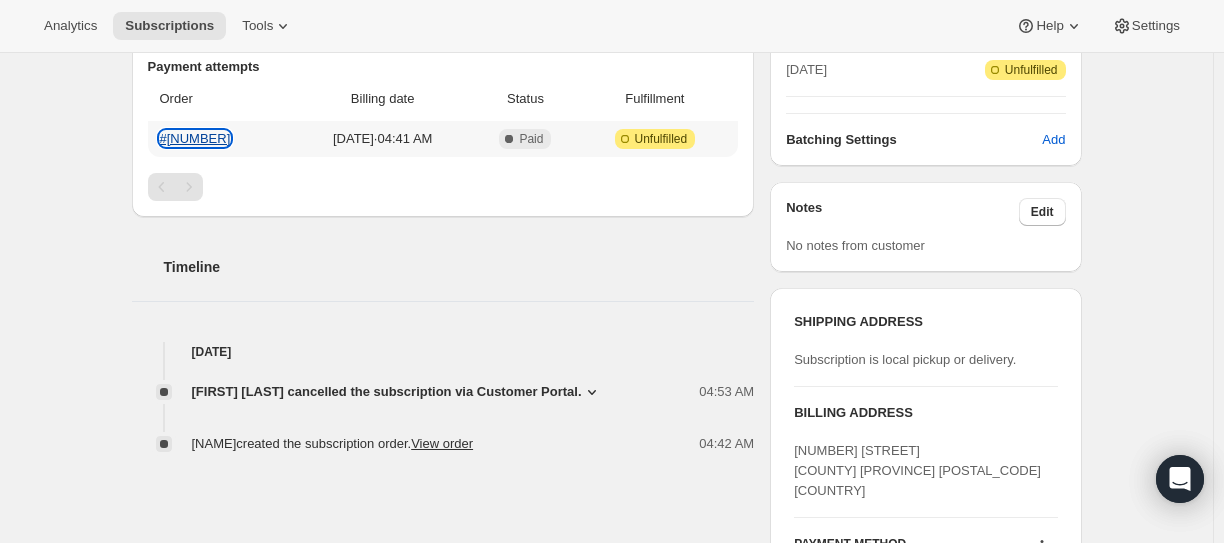 click on "#[NUMBER]" at bounding box center [195, 138] 